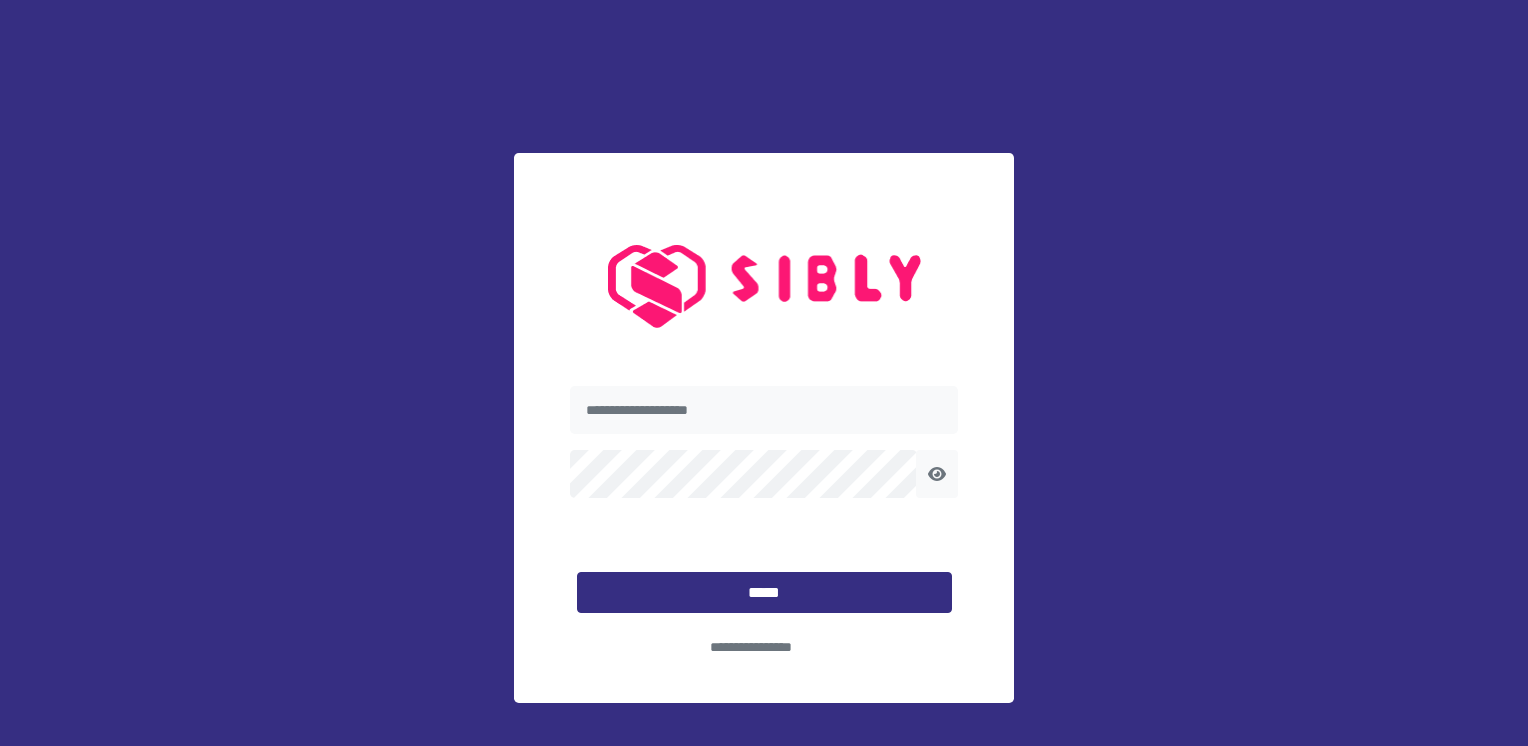 scroll, scrollTop: 0, scrollLeft: 0, axis: both 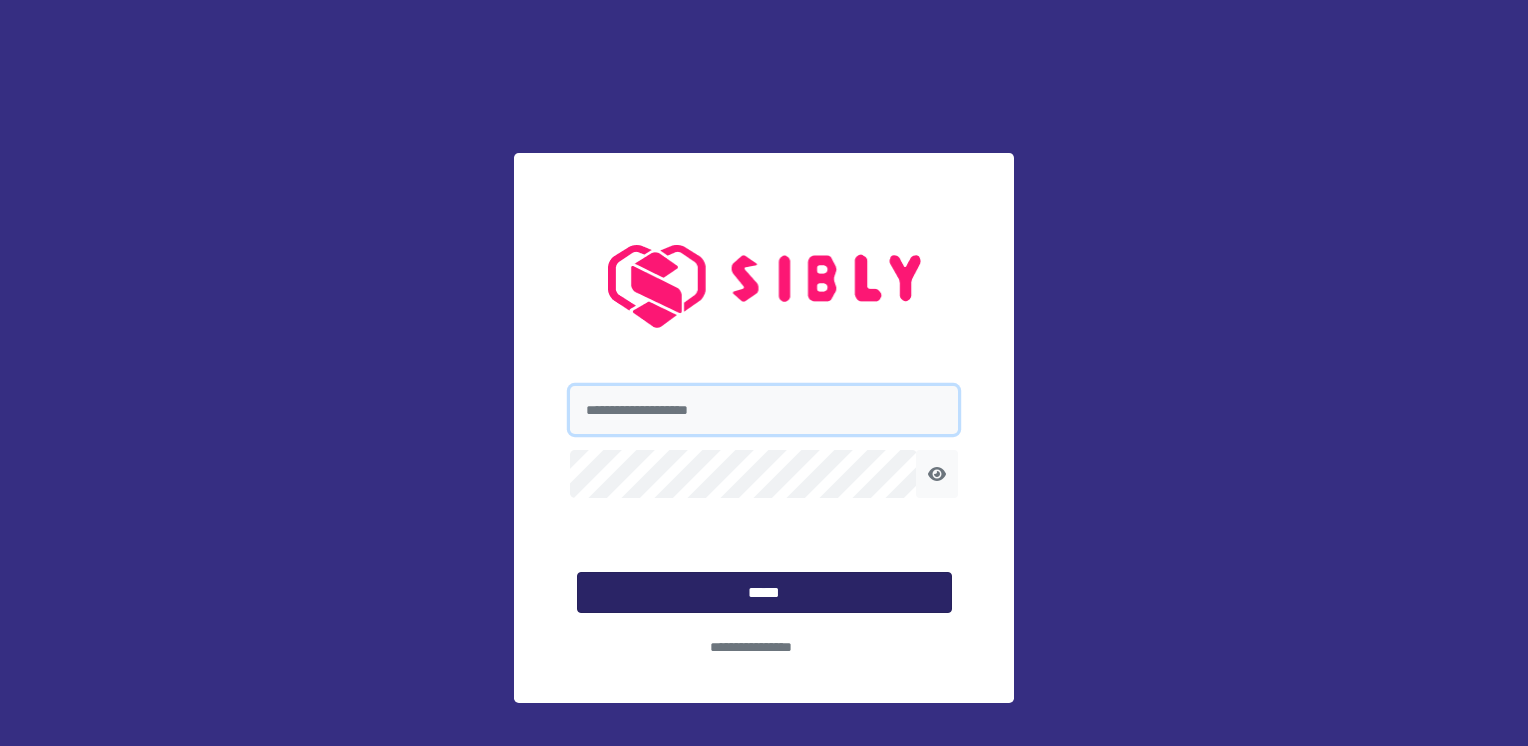 type on "**********" 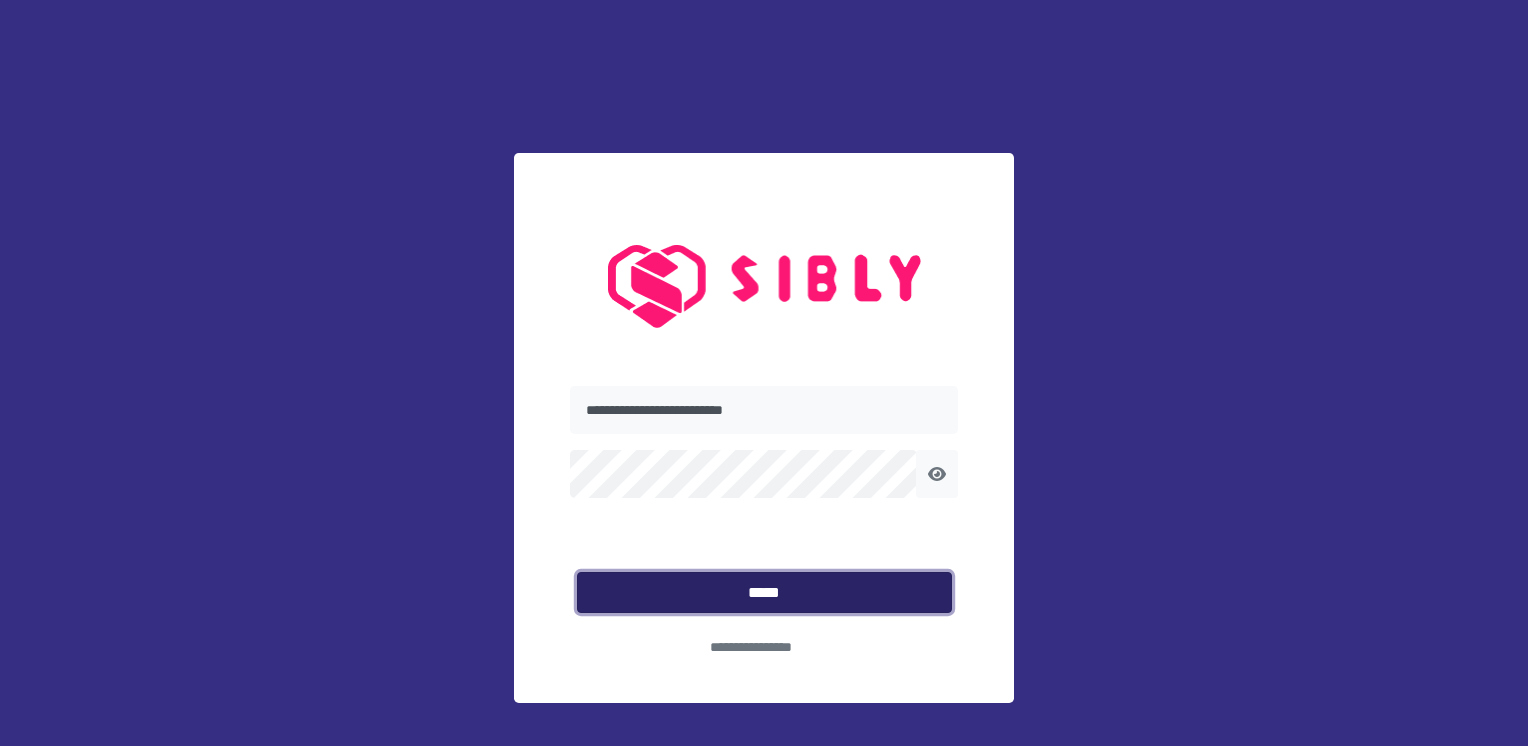 click on "*****" at bounding box center (764, 593) 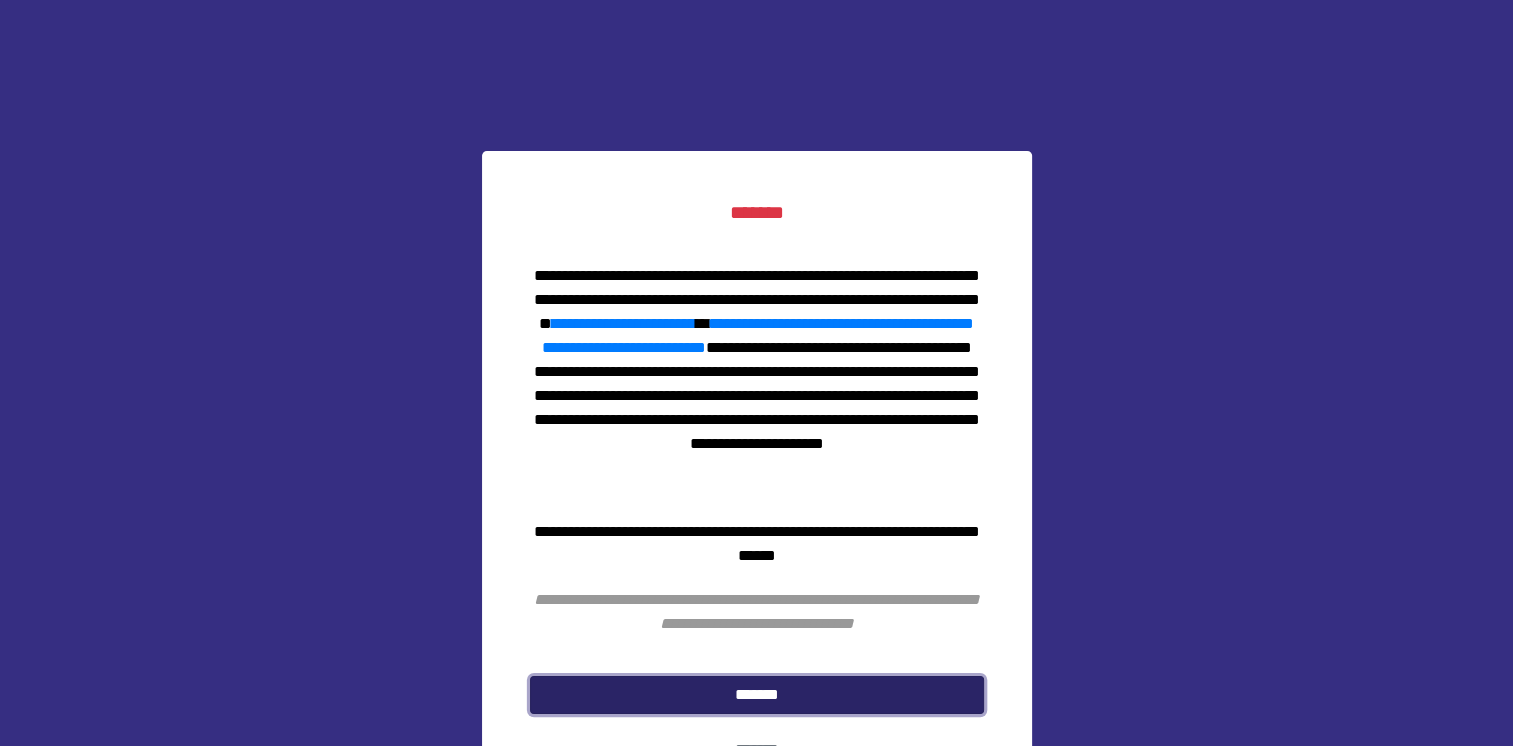 click on "*******" at bounding box center [757, 695] 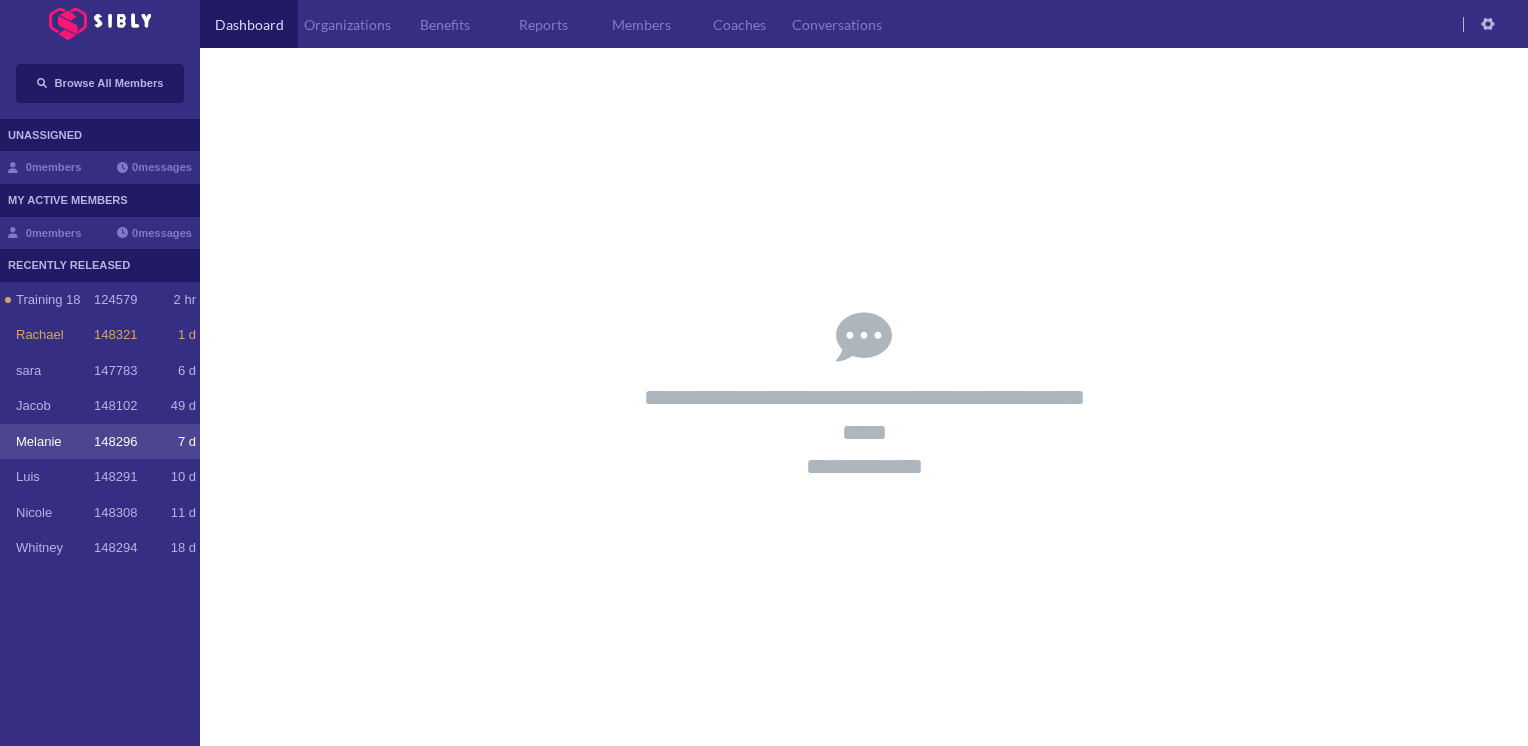 click on "Melanie" at bounding box center (55, 442) 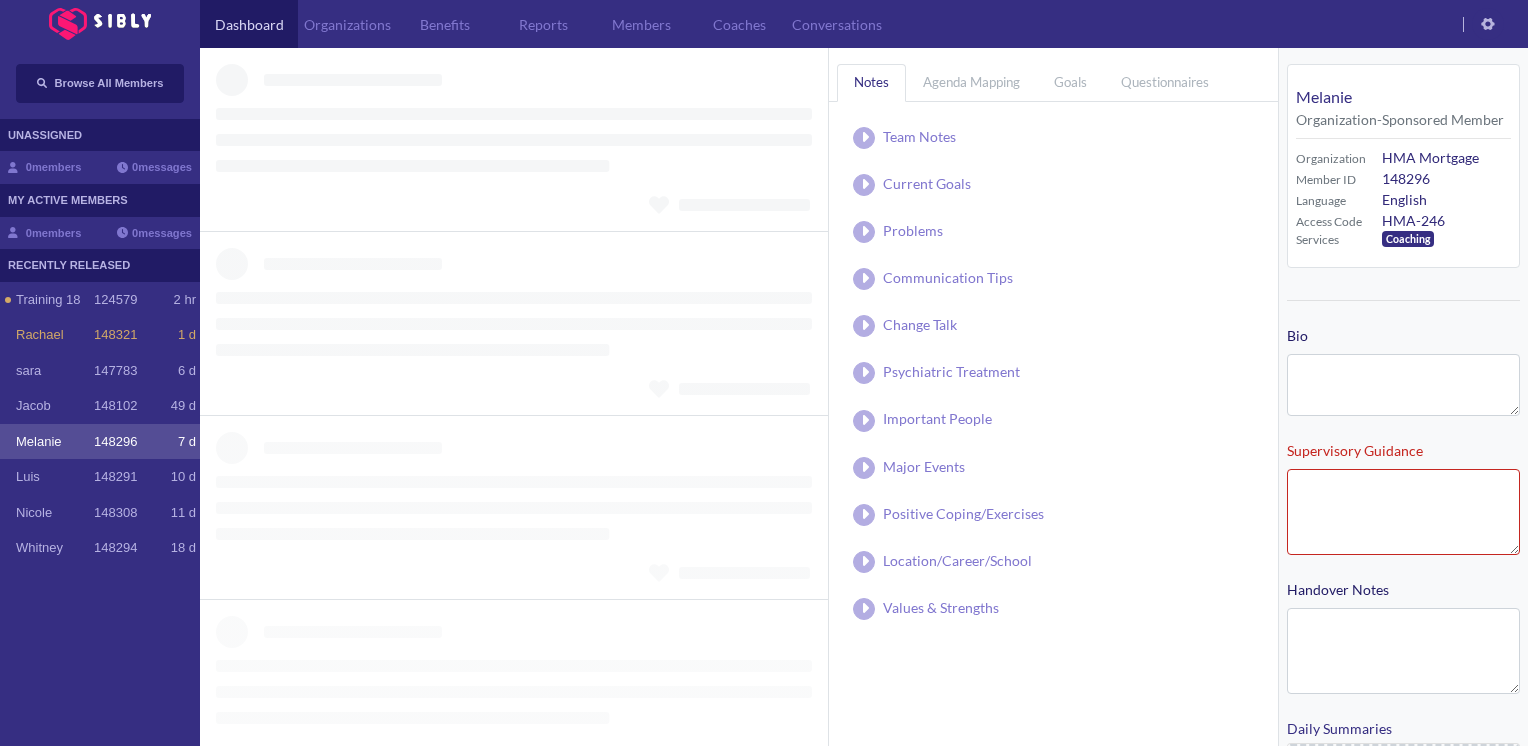 type on "**********" 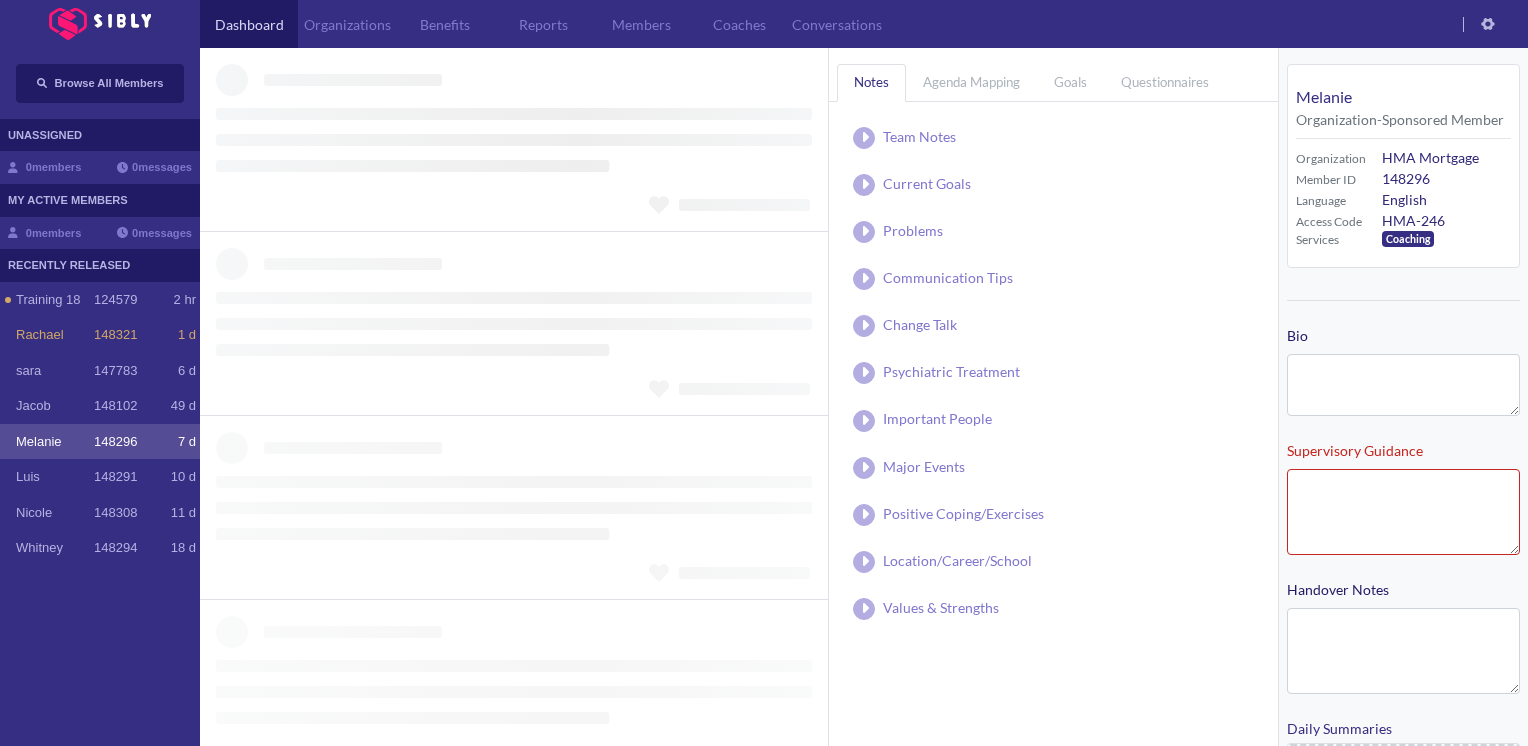 type on "**********" 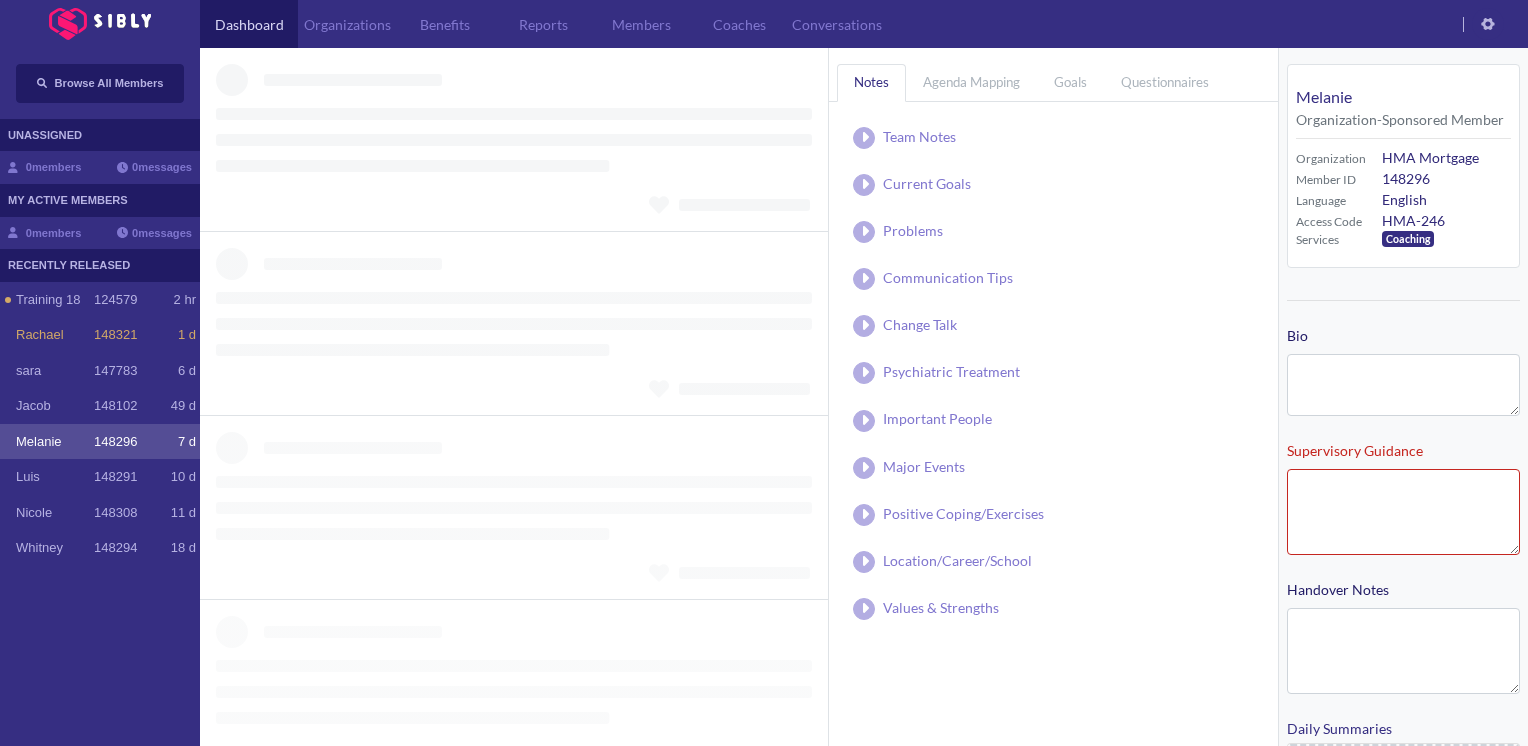 type on "**********" 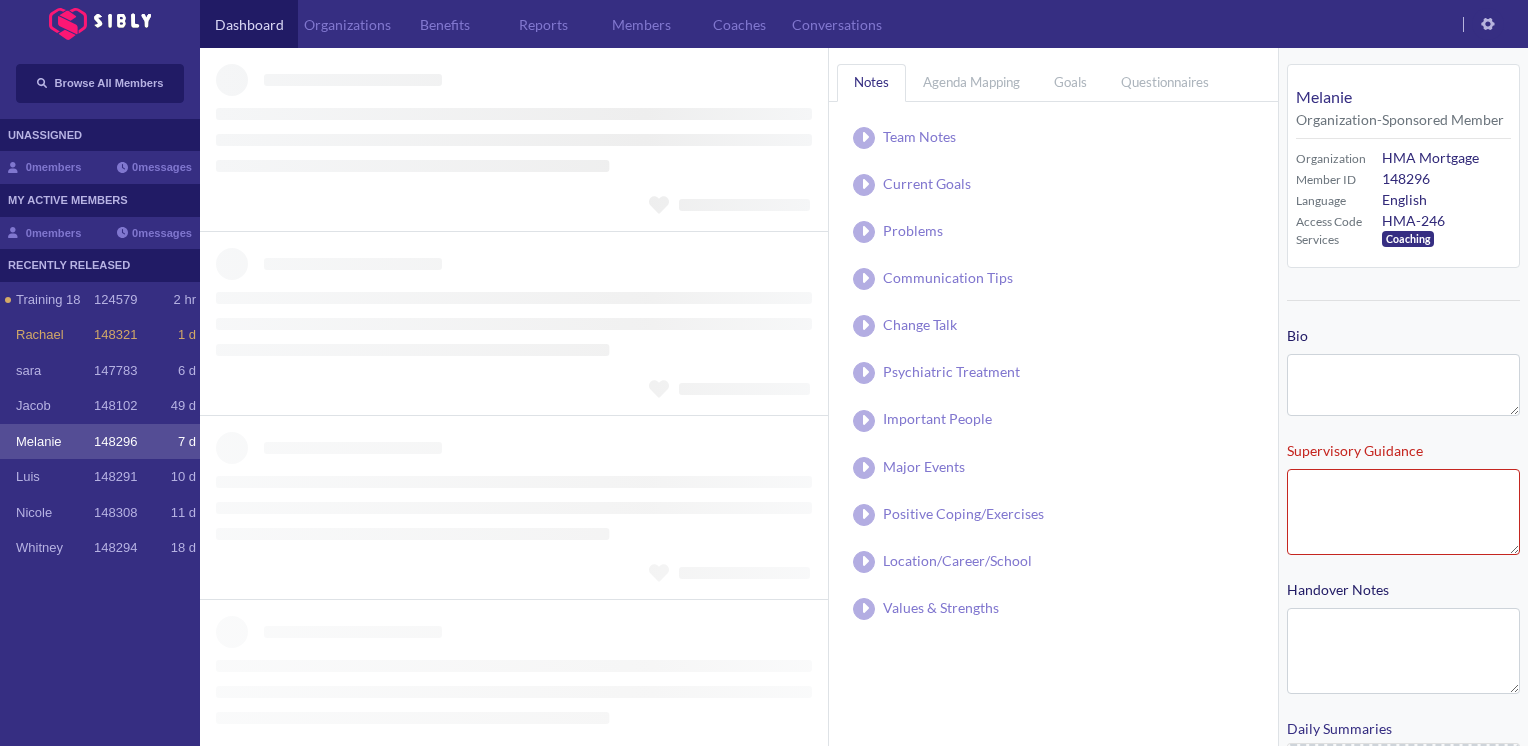 type on "**********" 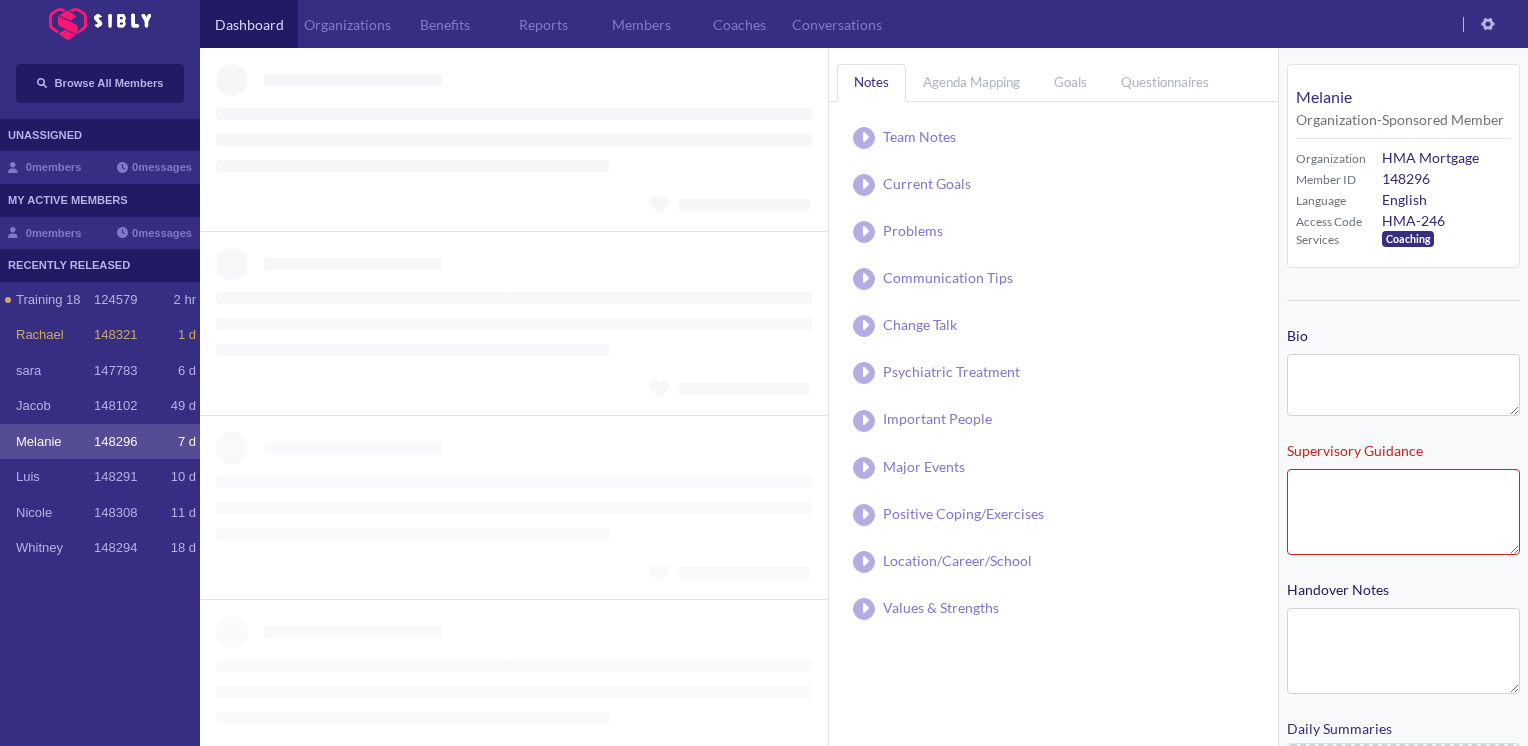 type on "**********" 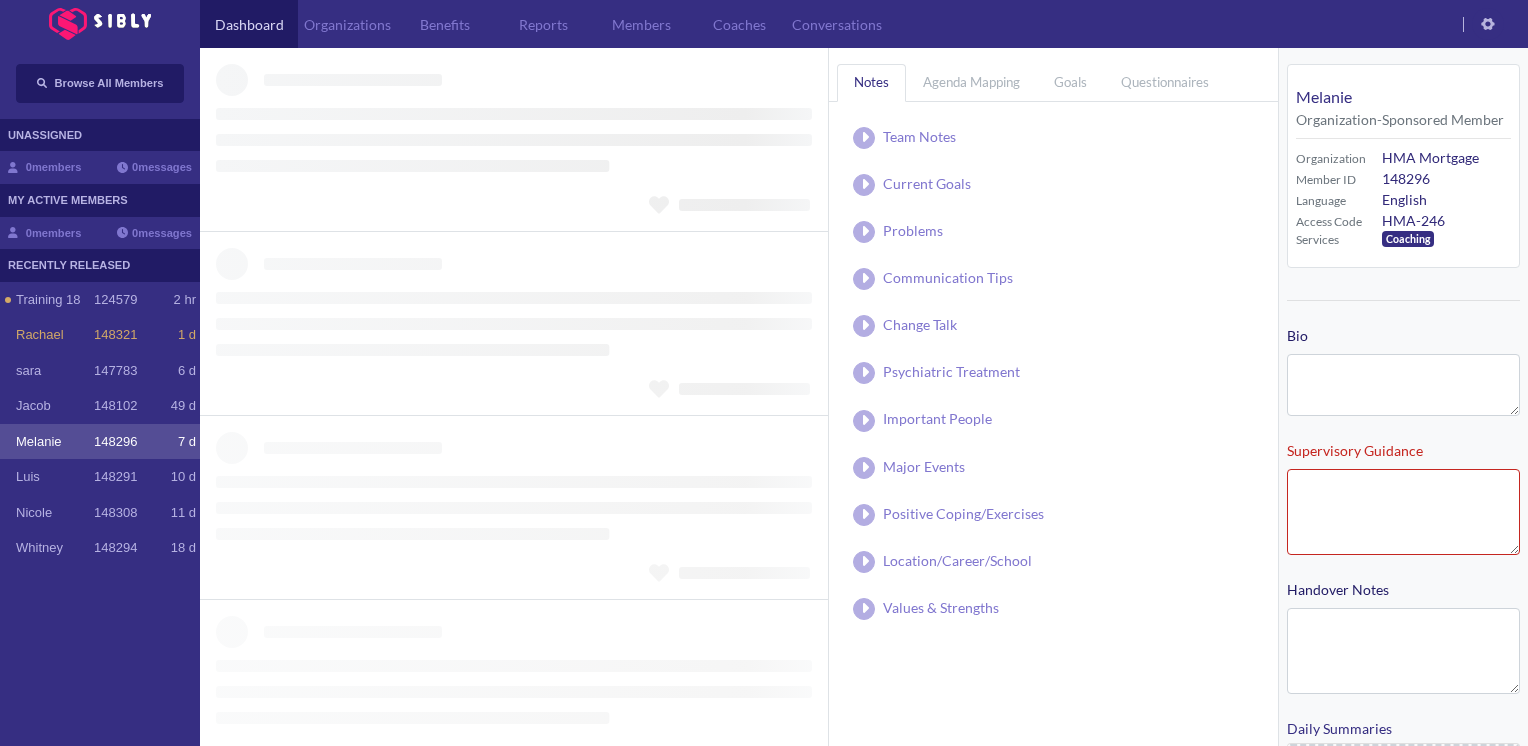 type on "**********" 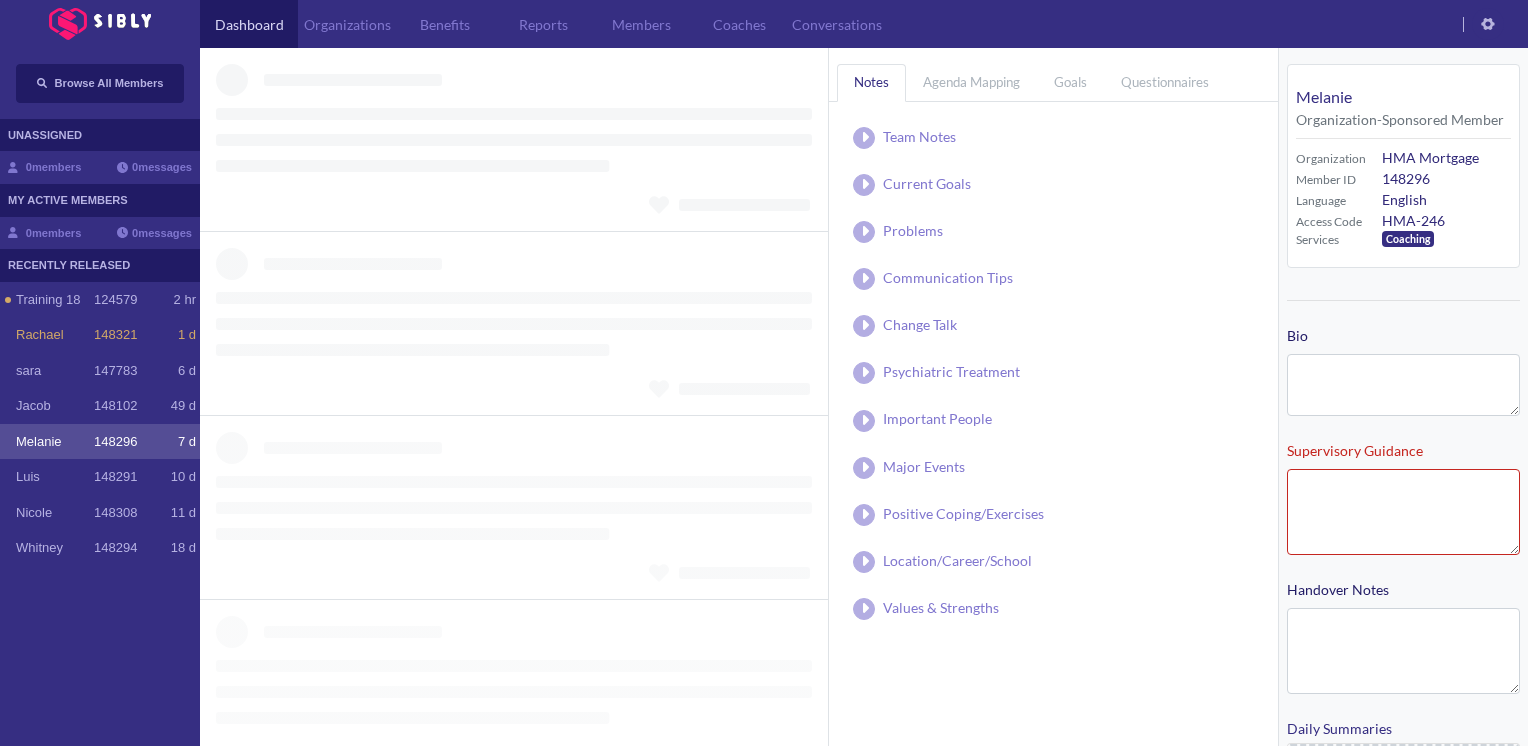 type on "**********" 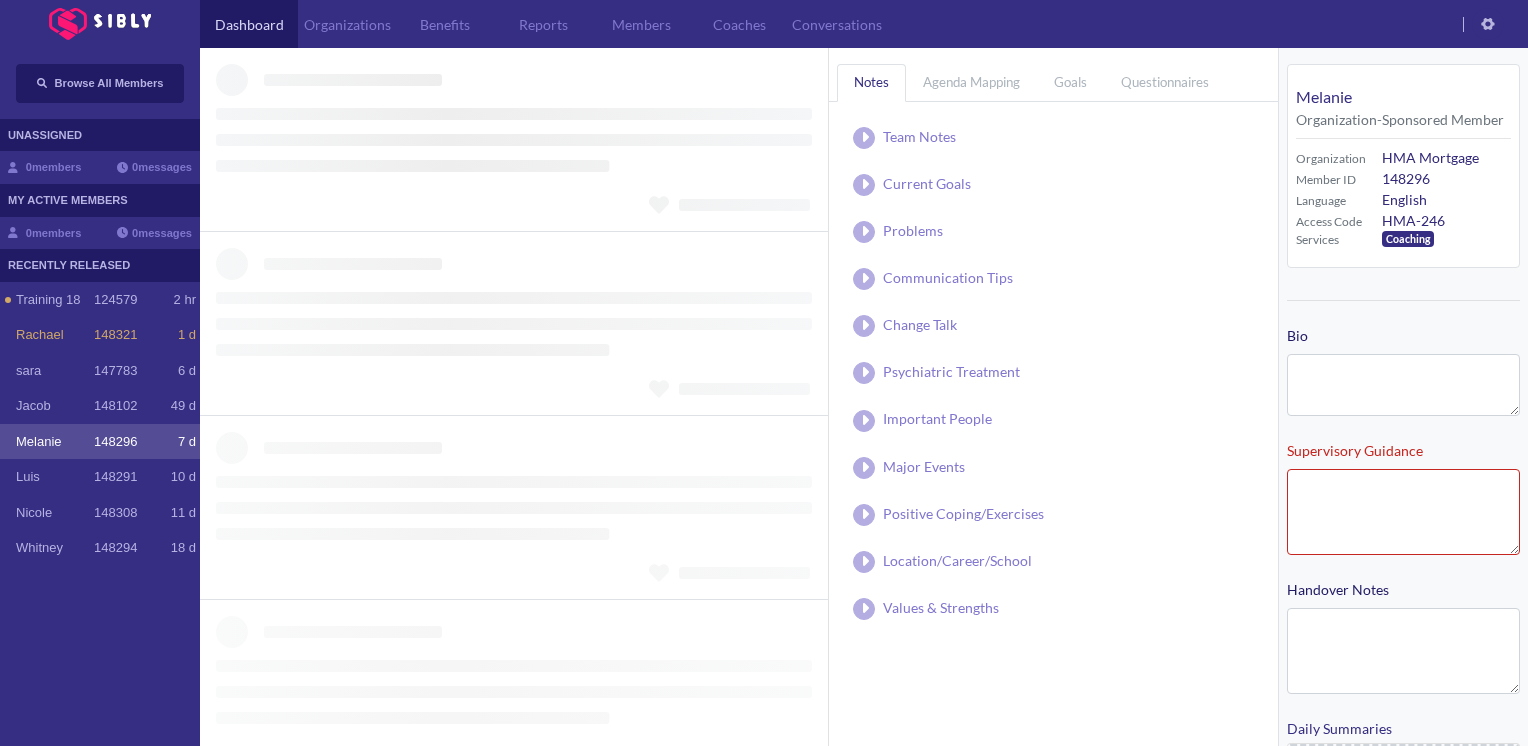 type on "**********" 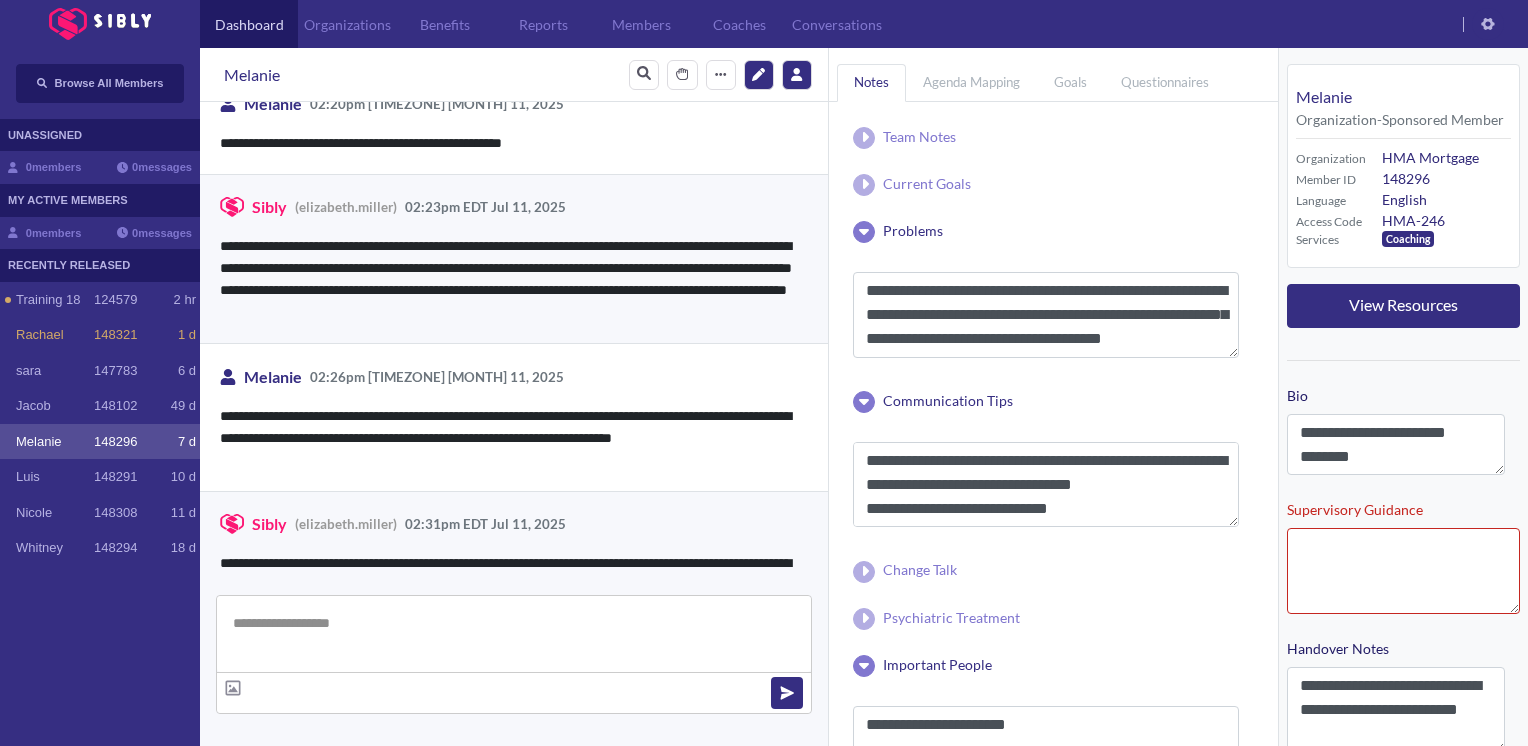 scroll, scrollTop: 0, scrollLeft: 0, axis: both 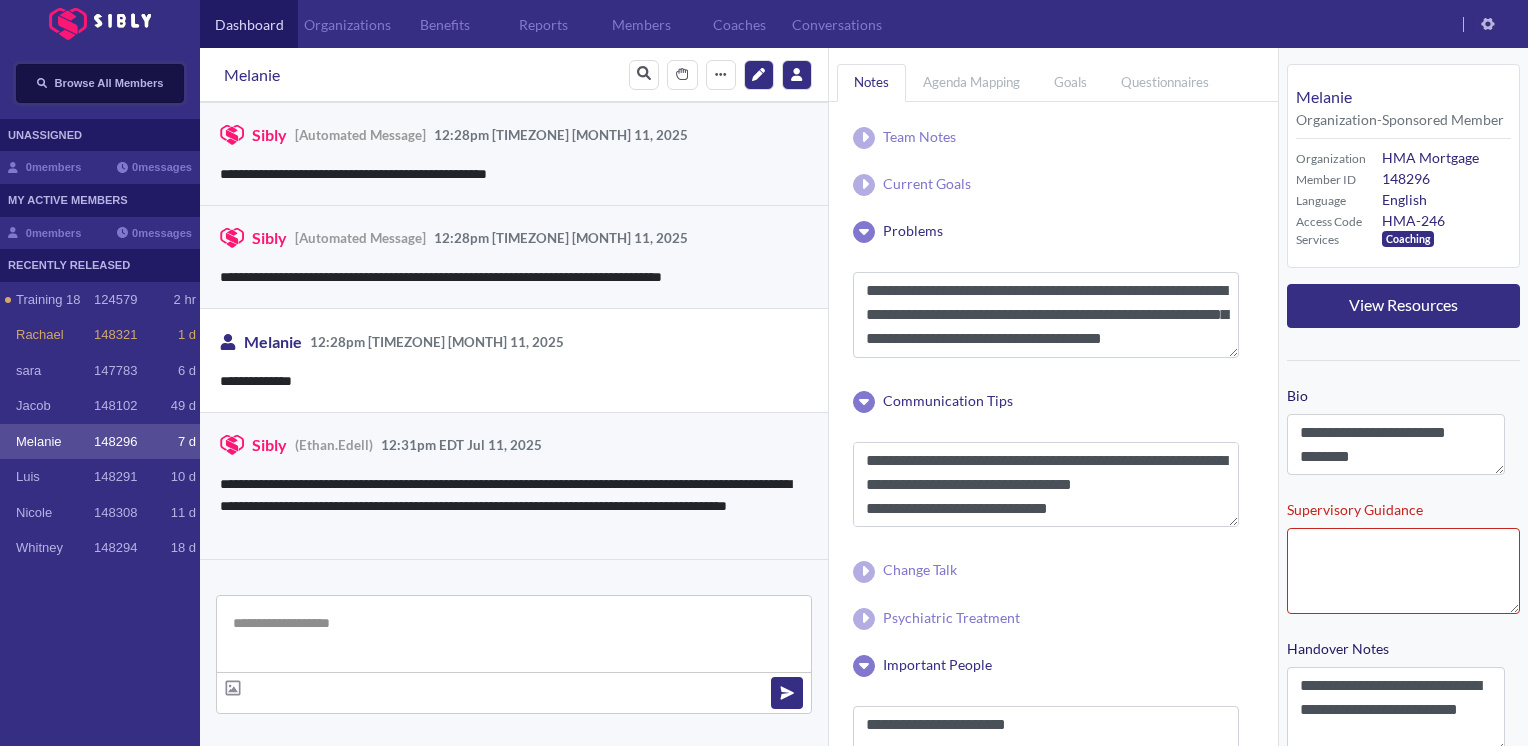 click on "Browse All Members" at bounding box center (109, 83) 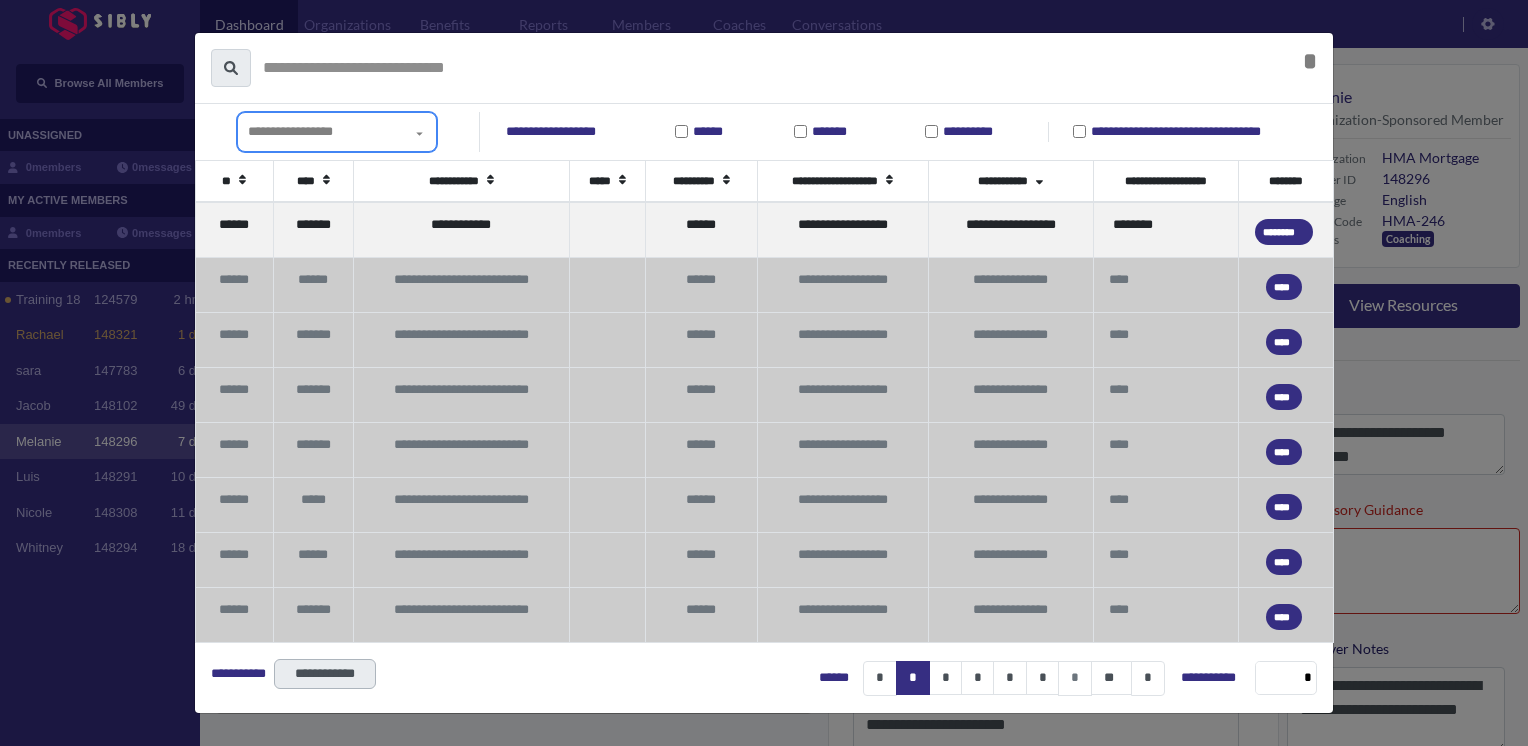 click 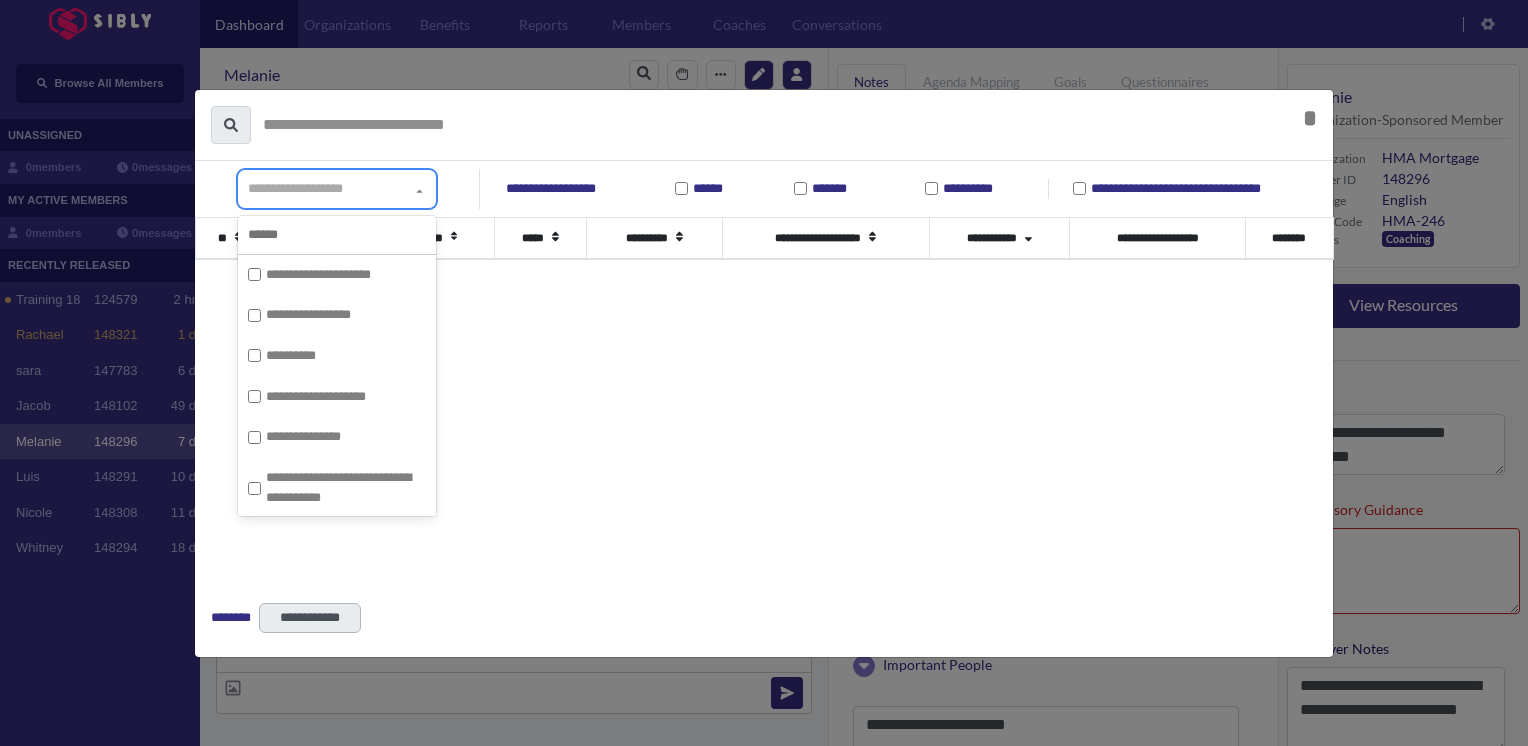 click at bounding box center [337, 235] 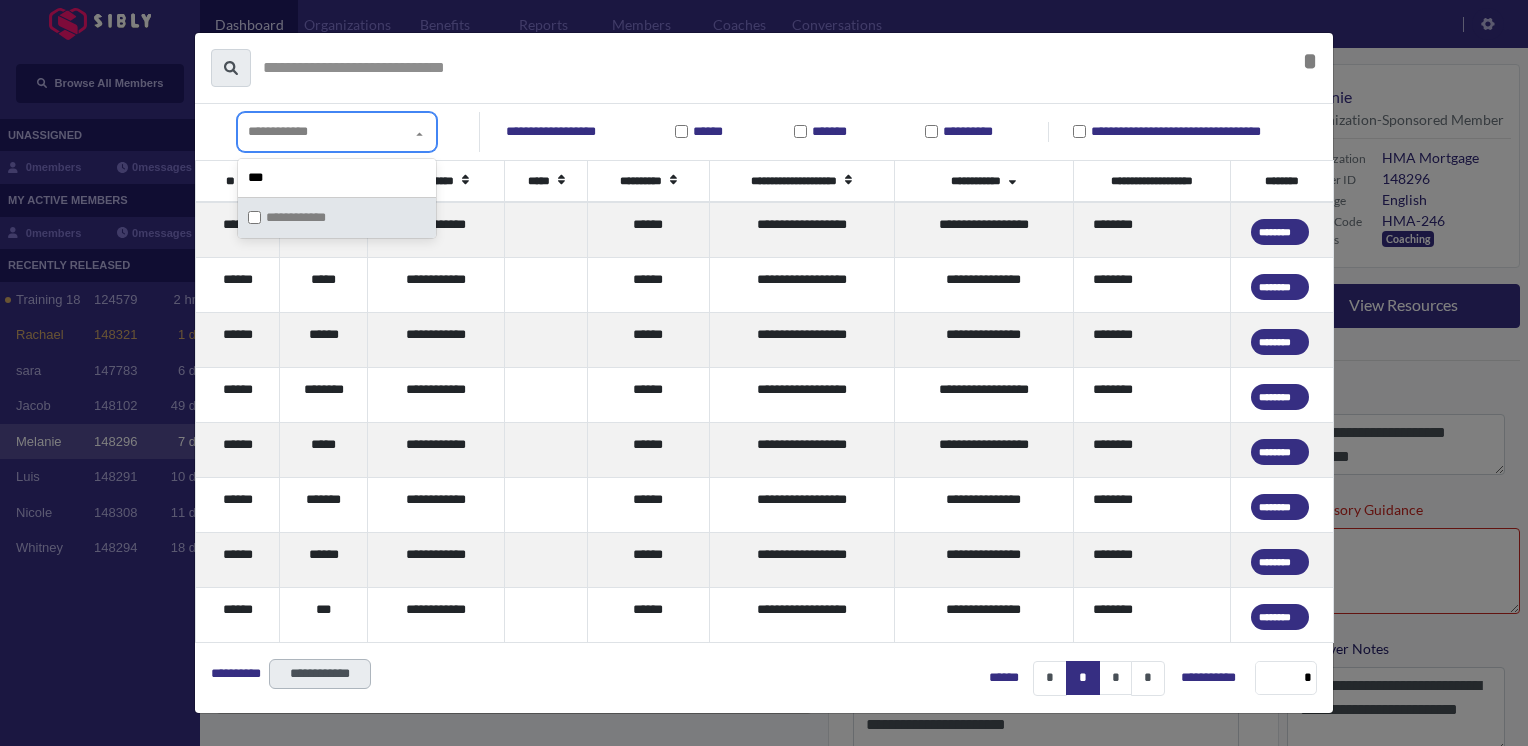 click on "***" at bounding box center (337, 178) 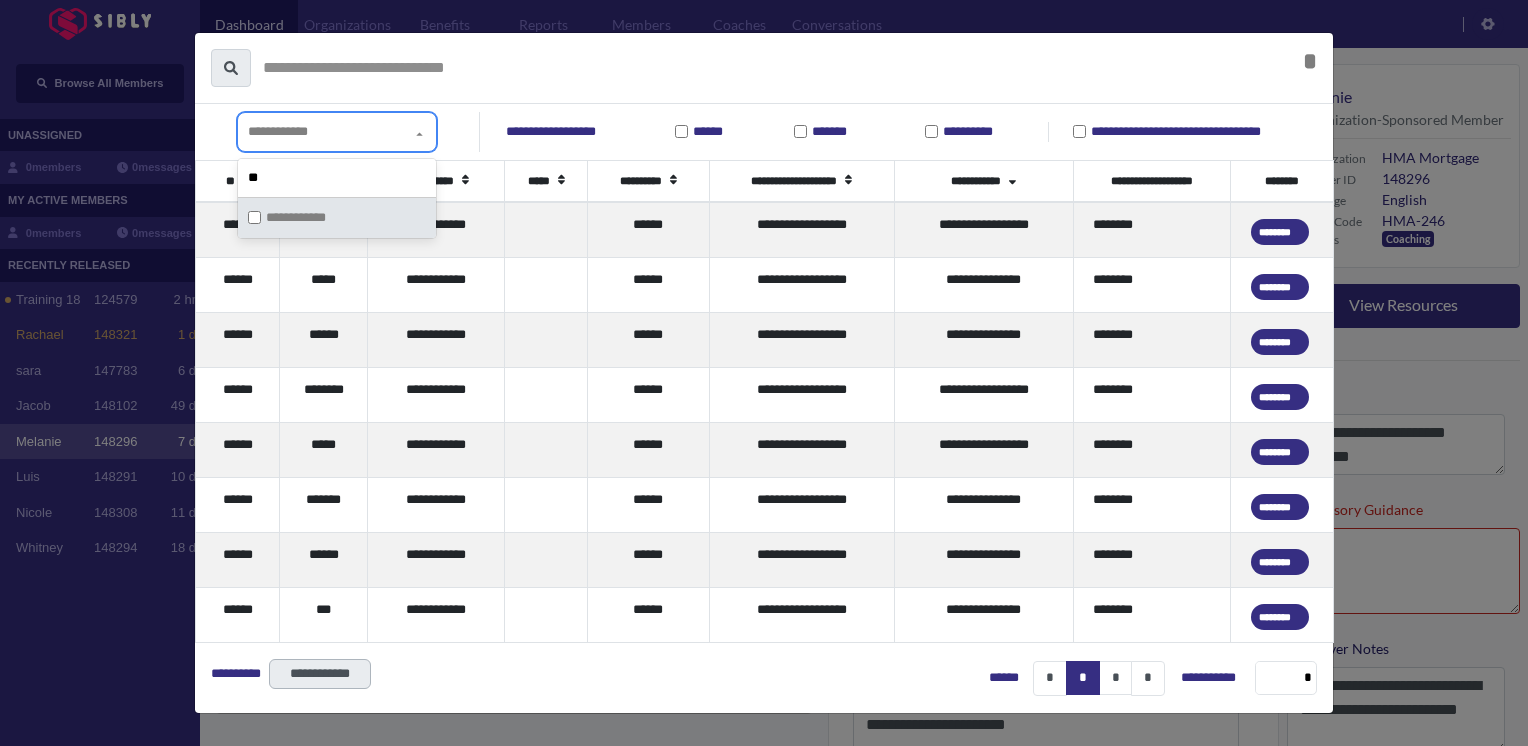 type on "*" 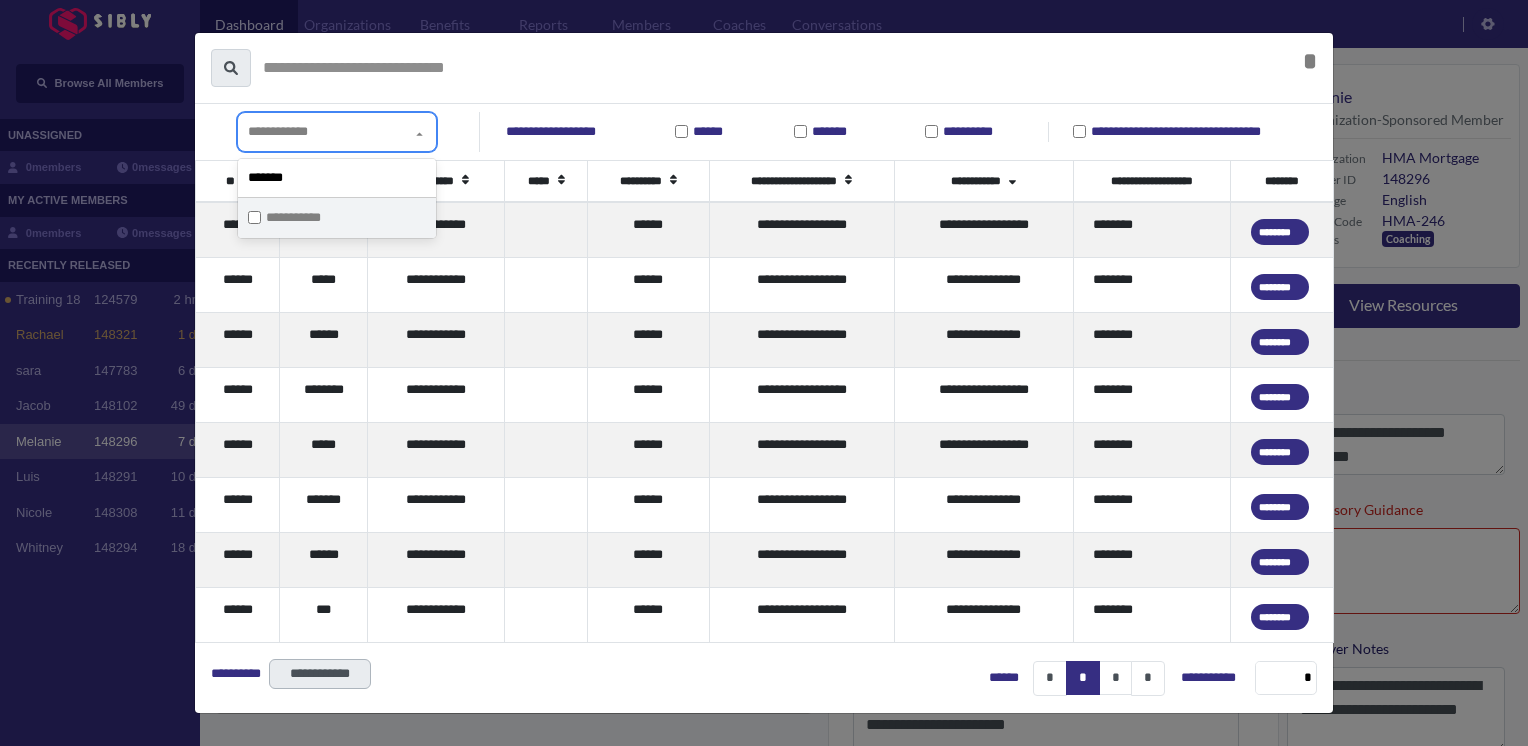 type on "*******" 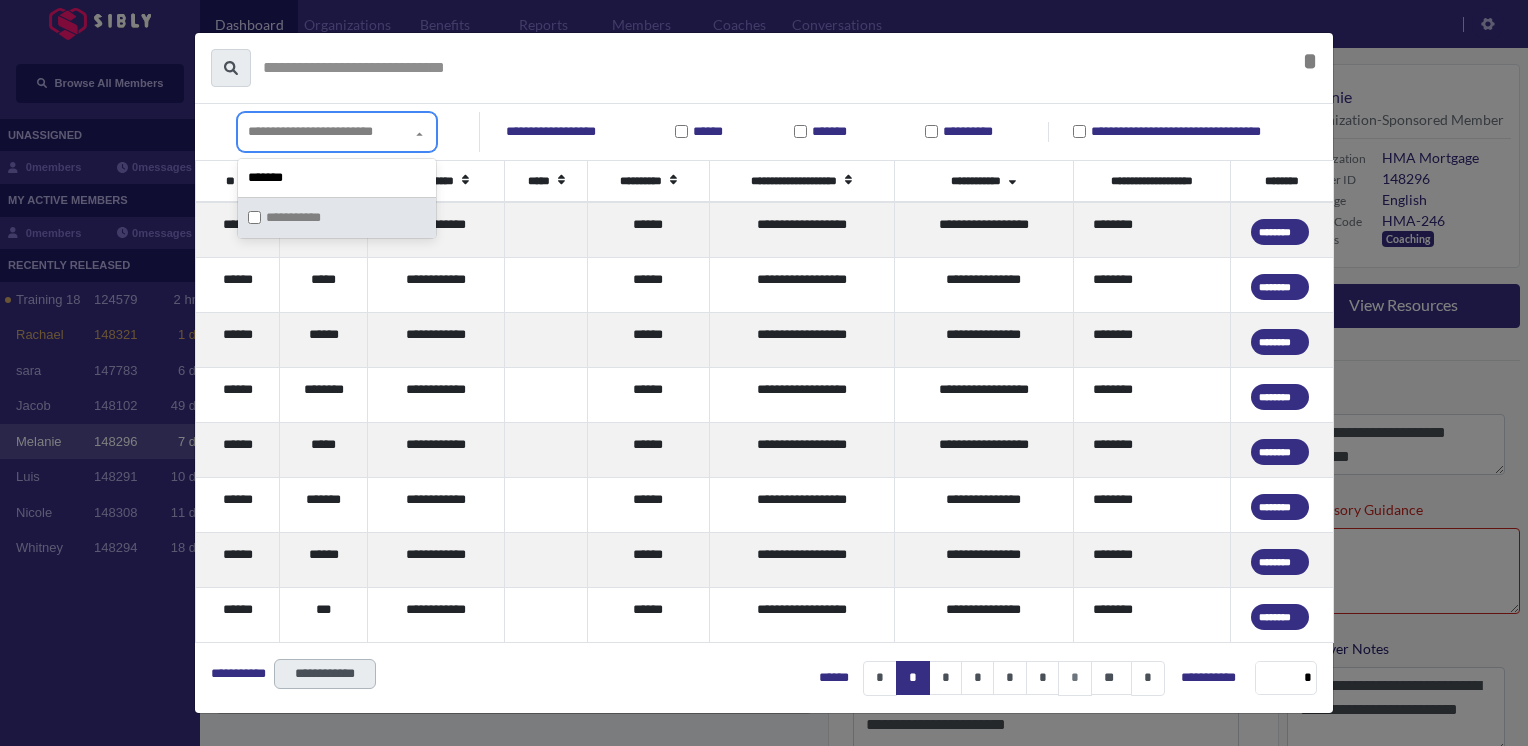 click on "**********" at bounding box center [310, 131] 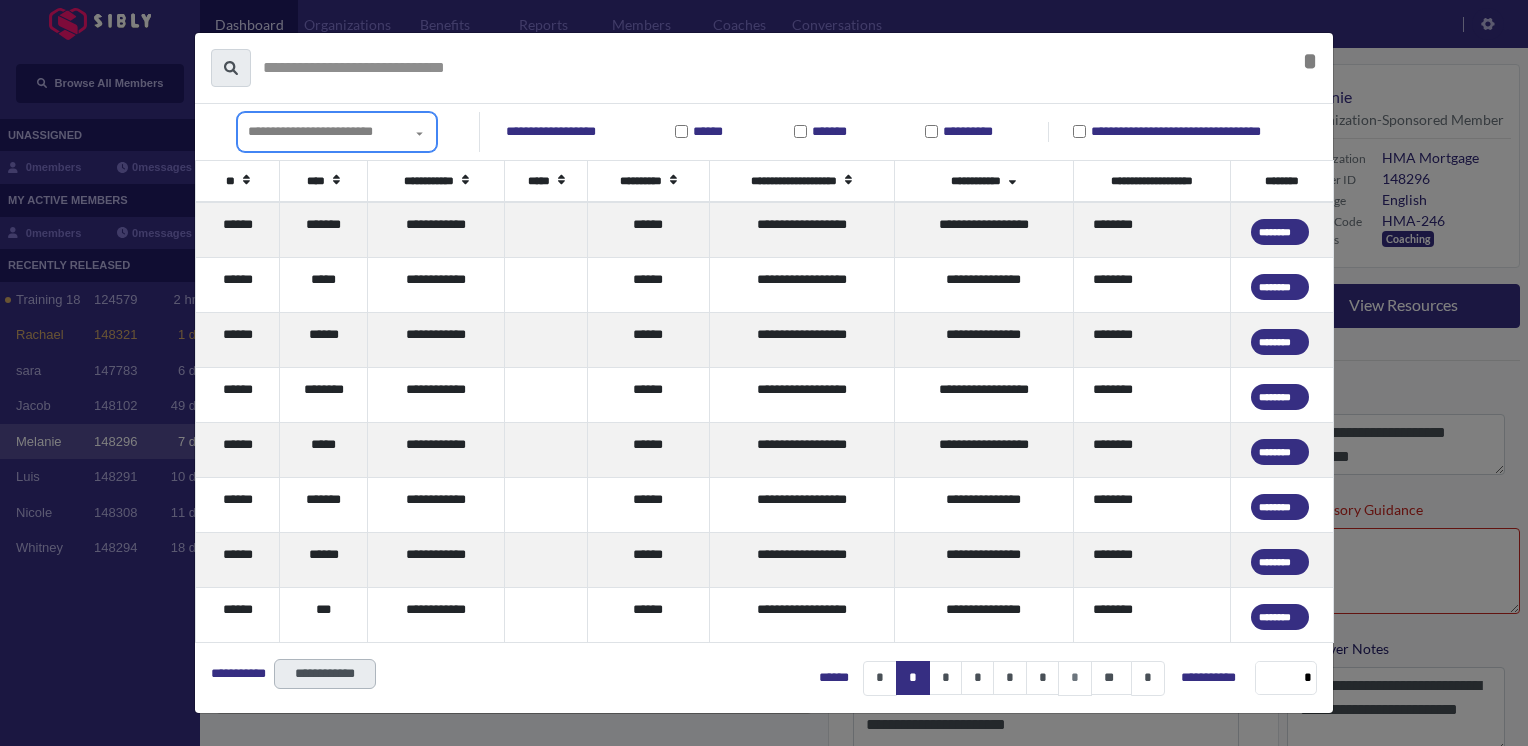 click on "**********" at bounding box center [310, 131] 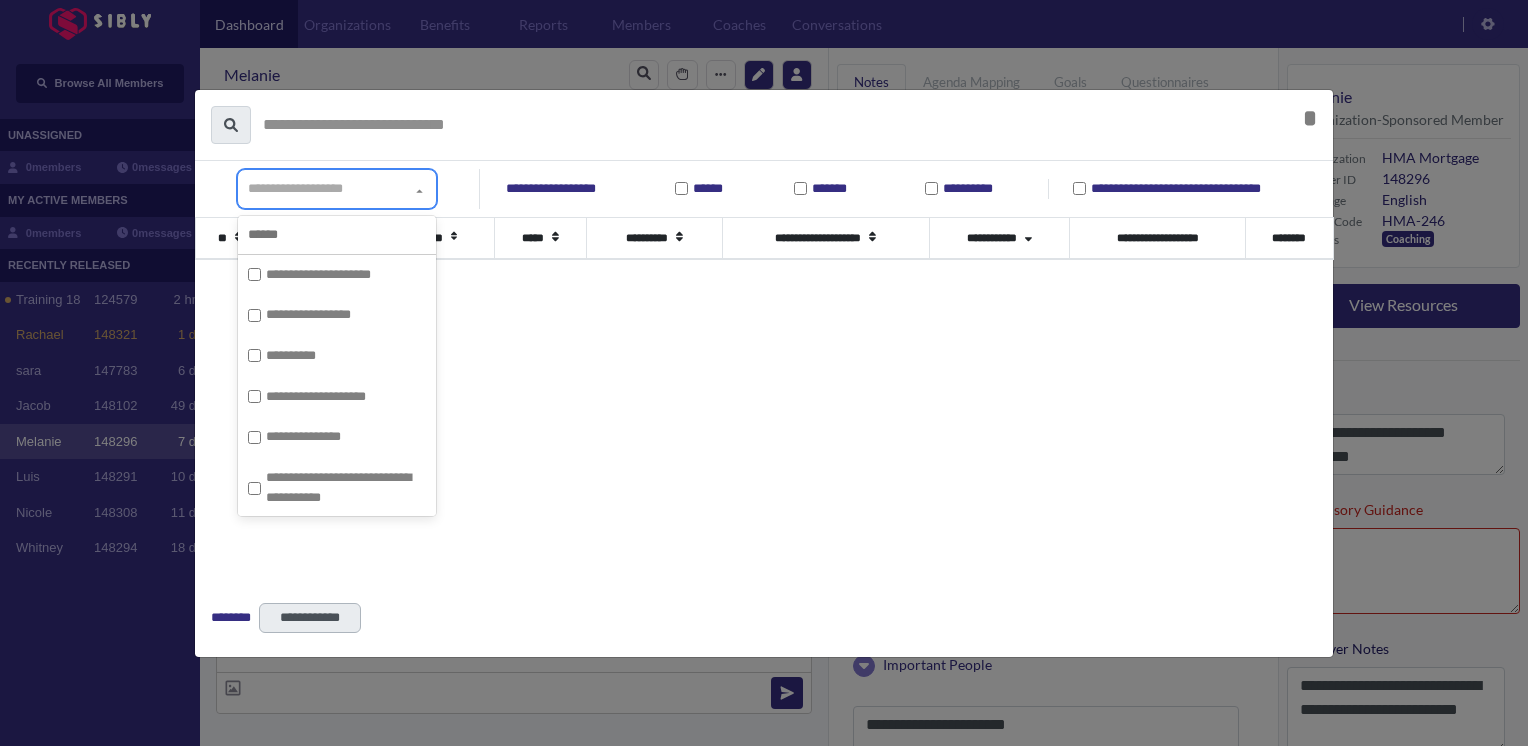 click on "**********" at bounding box center [295, 188] 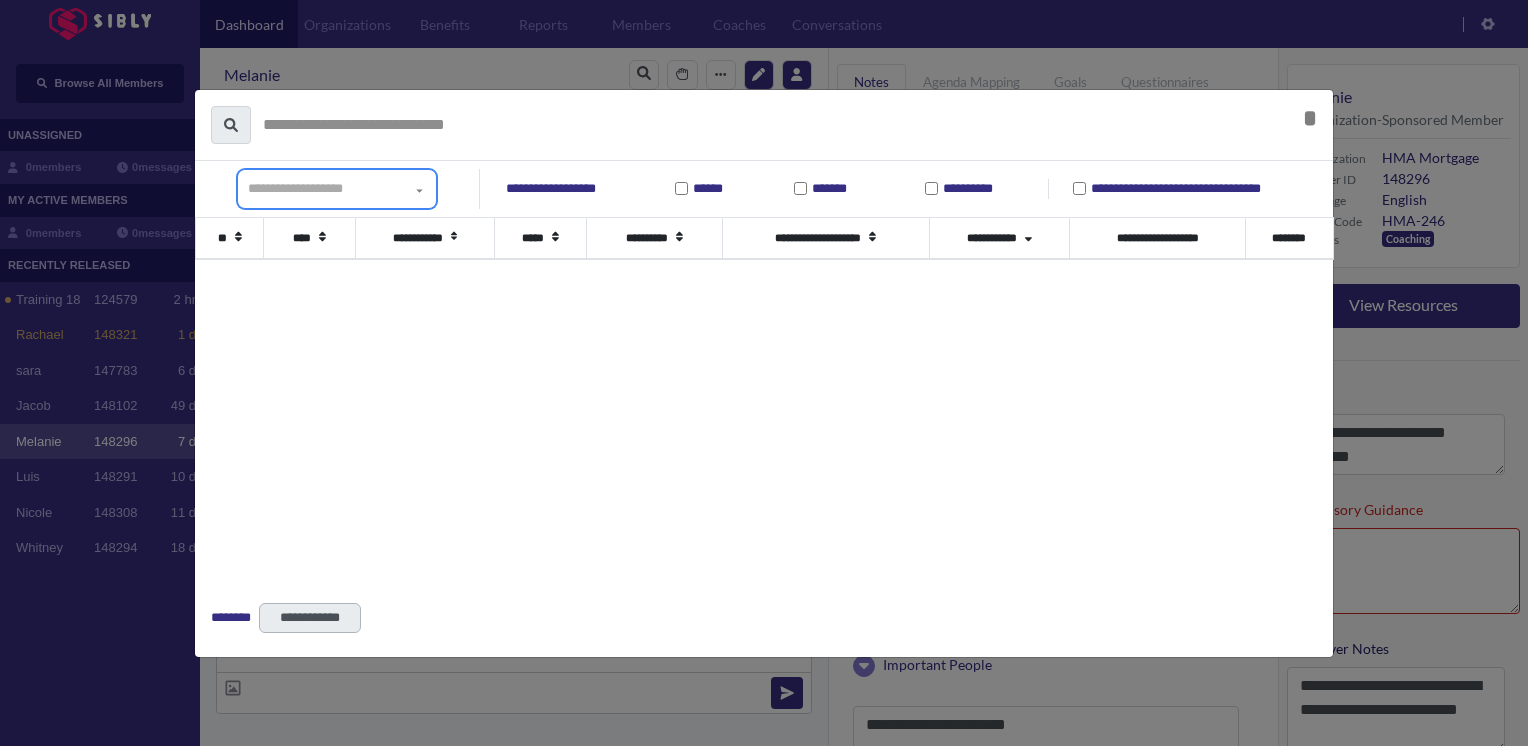 click on "**********" at bounding box center (295, 188) 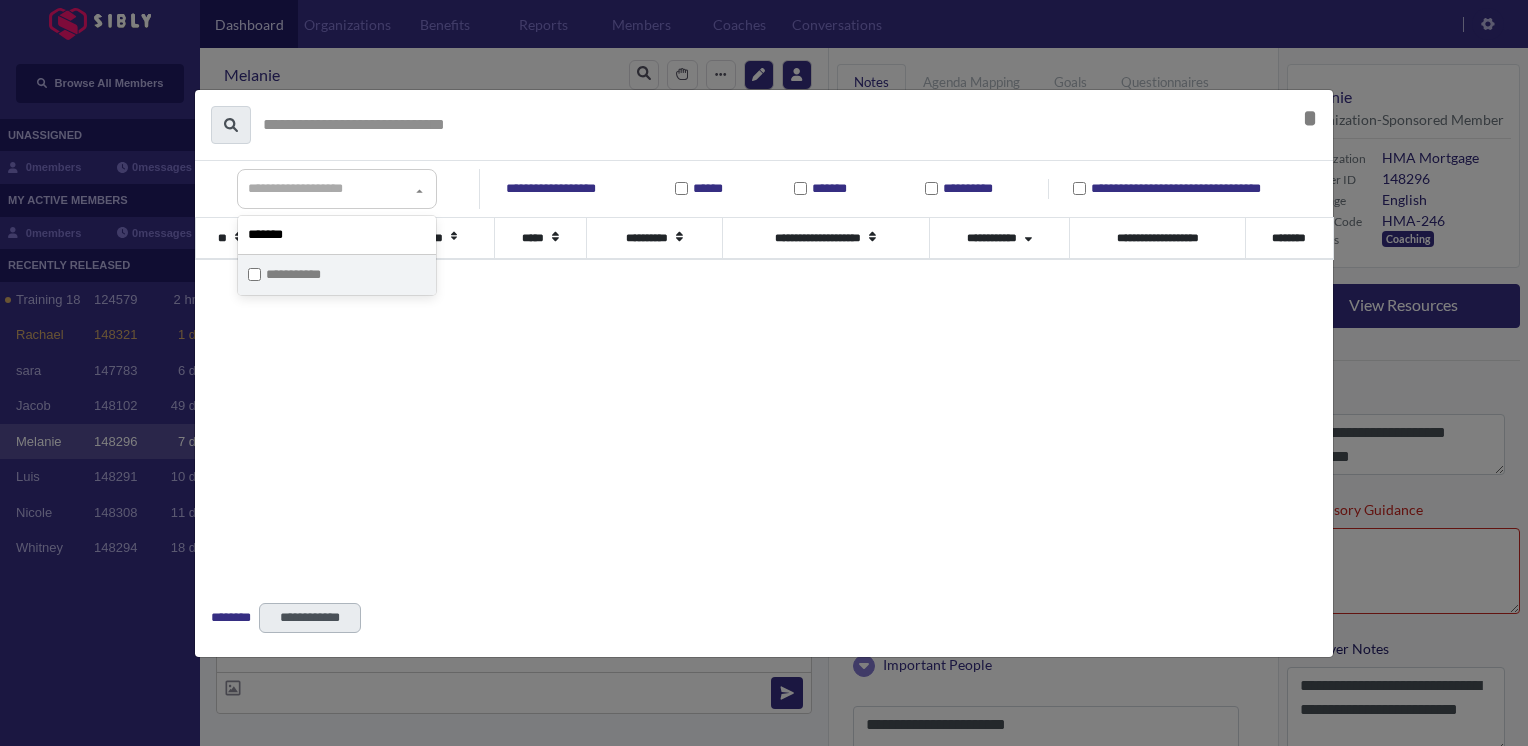 type on "*******" 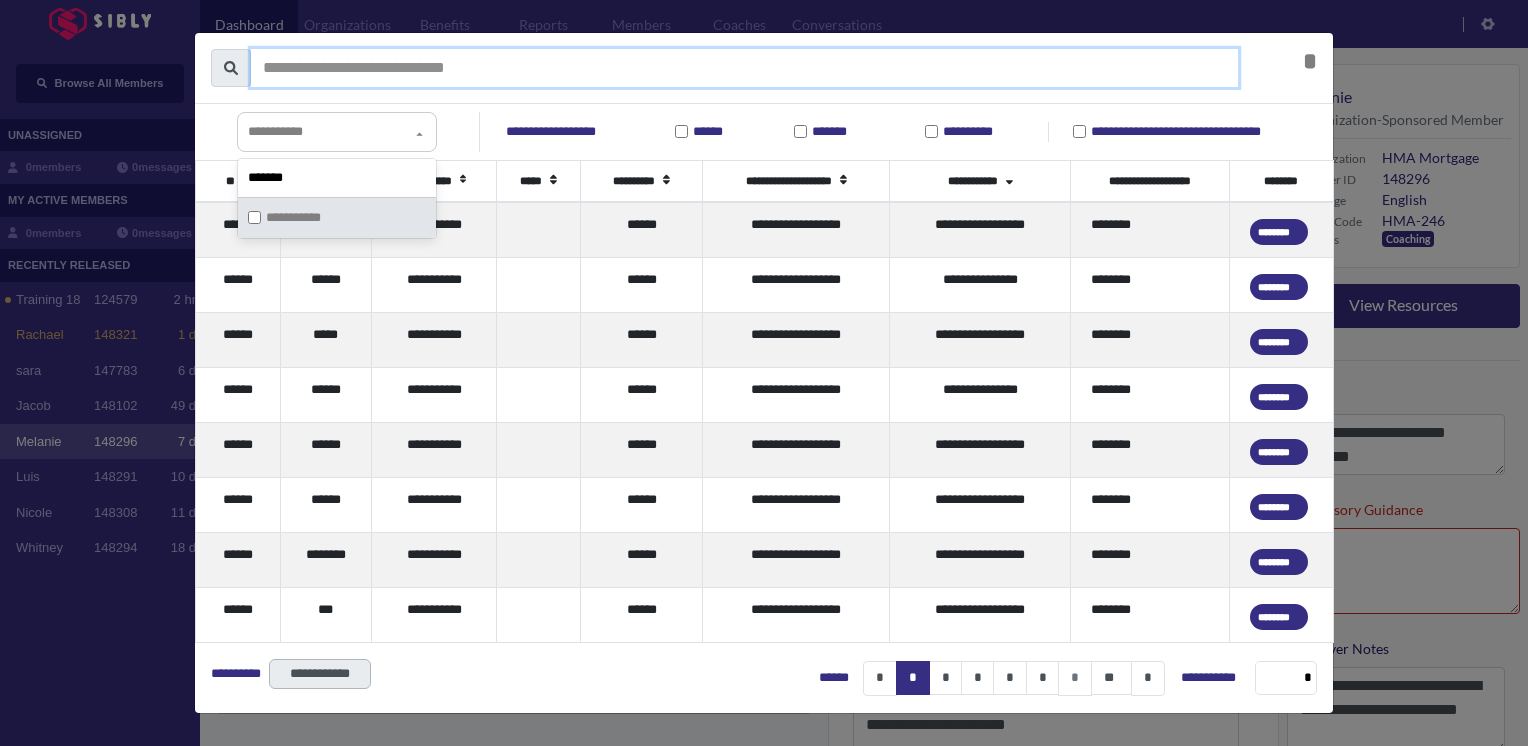 click at bounding box center [744, 68] 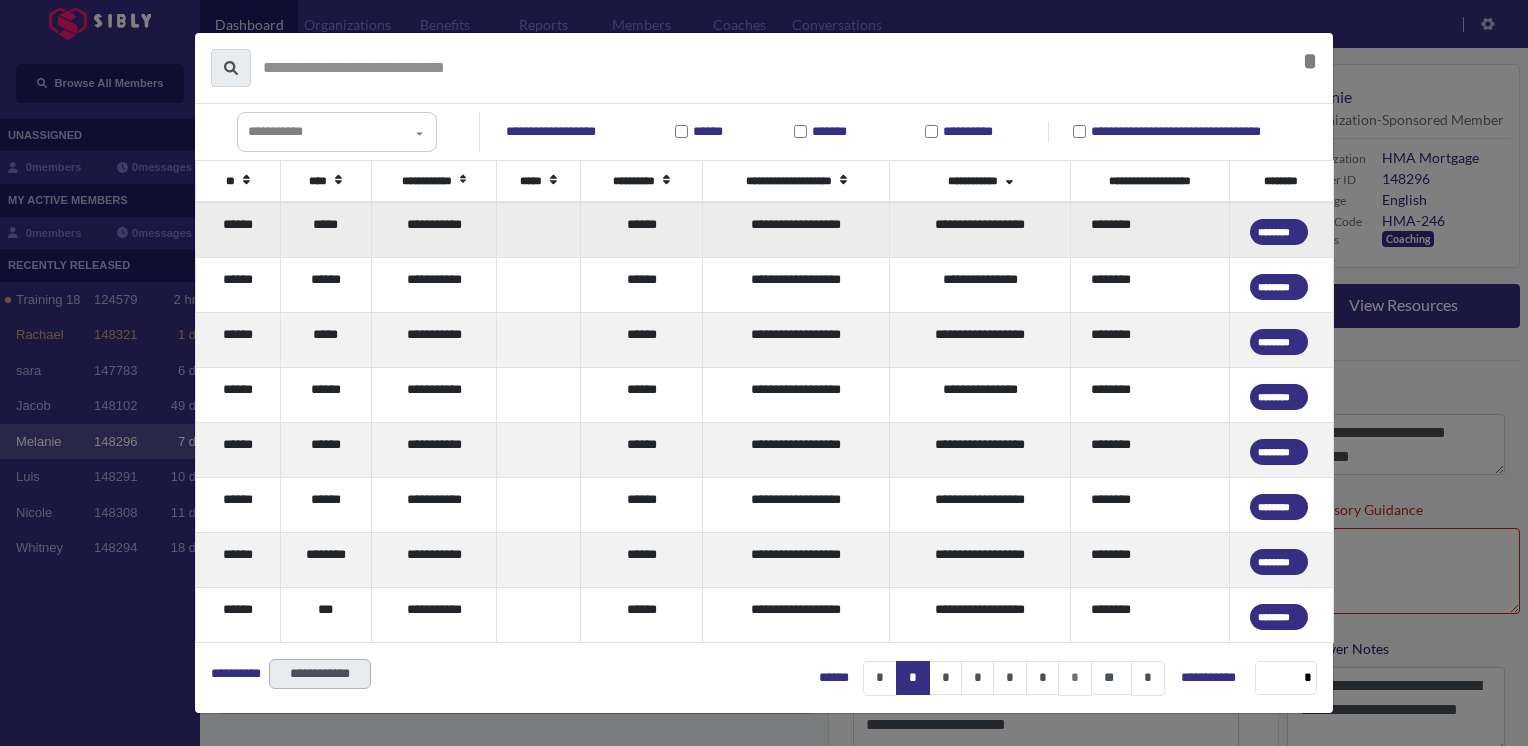 click on "*****" at bounding box center [326, 230] 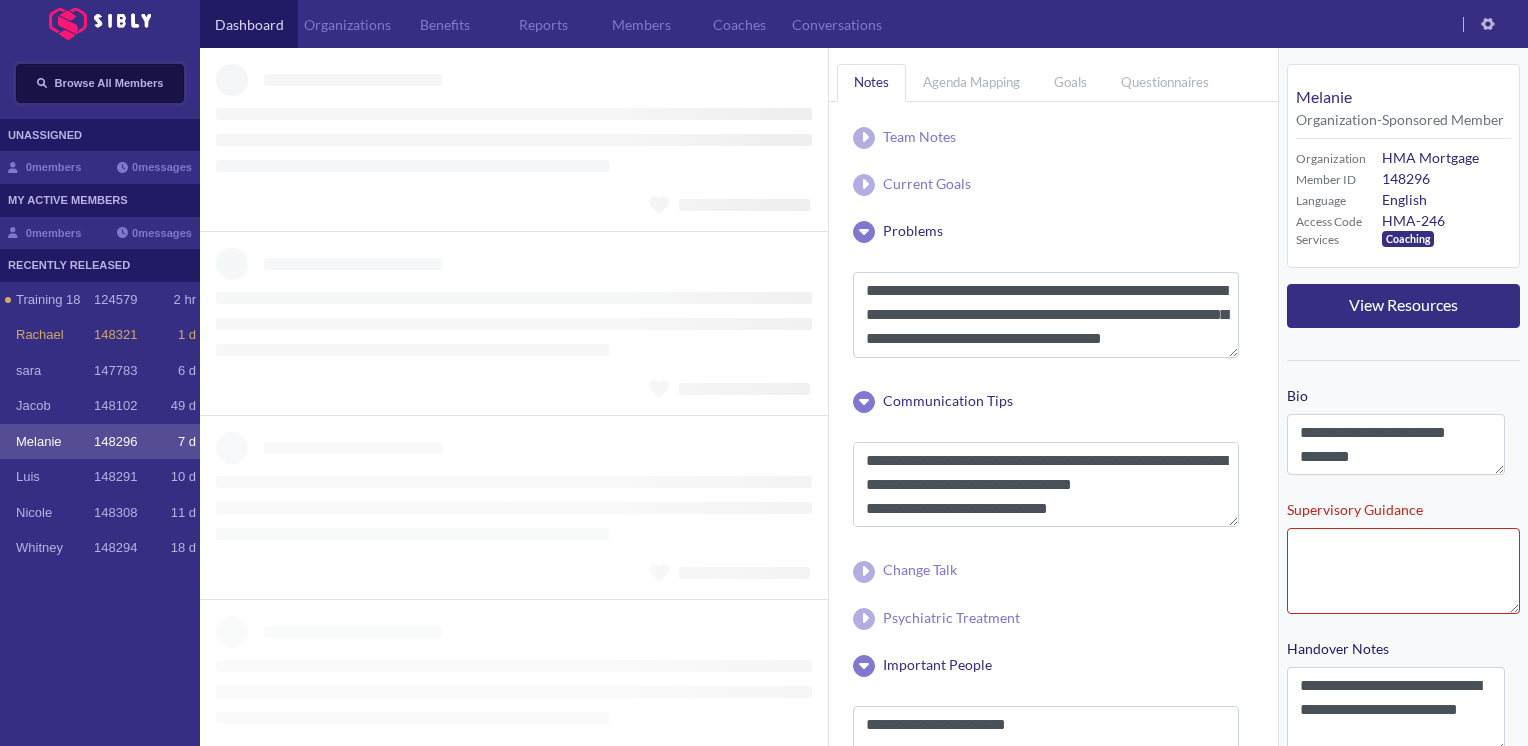 type 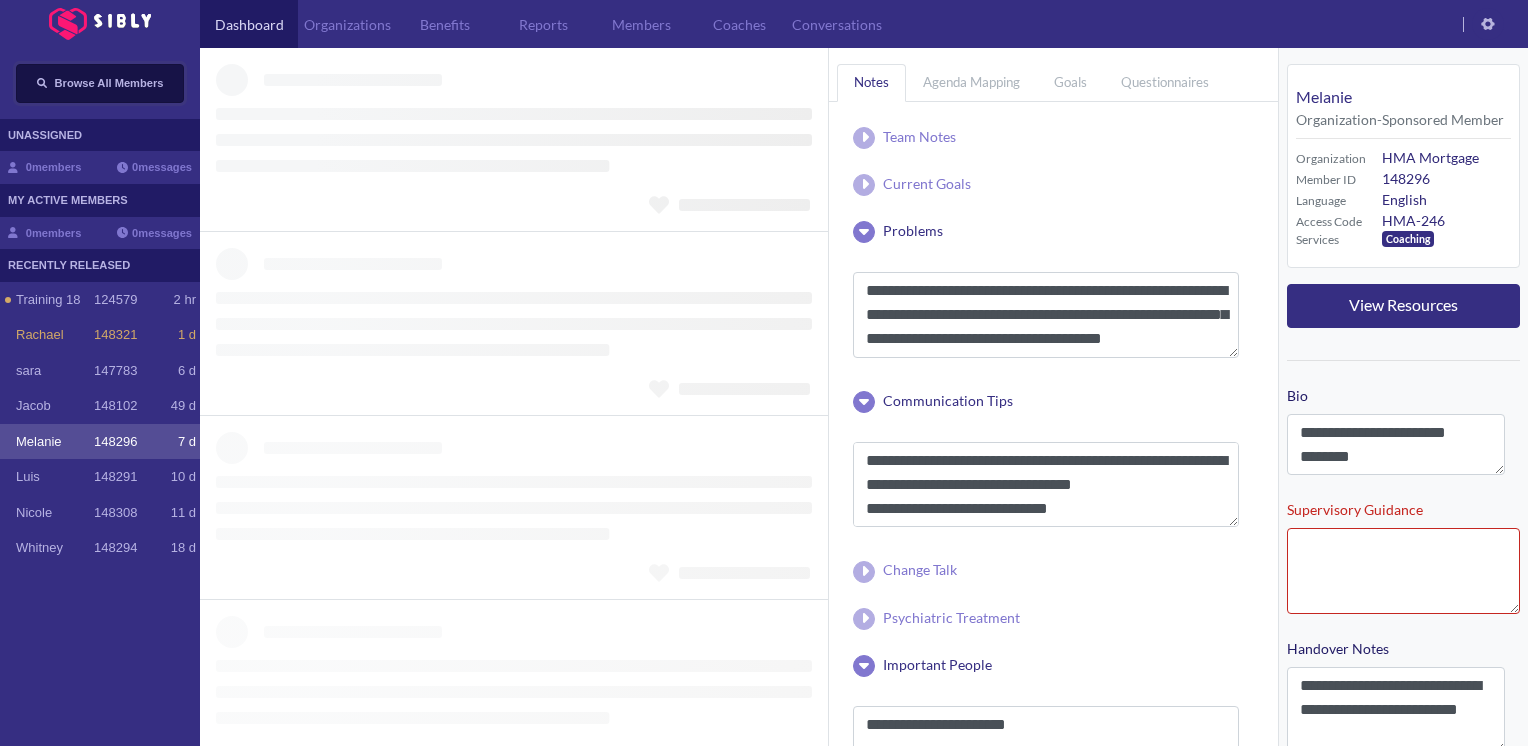 type 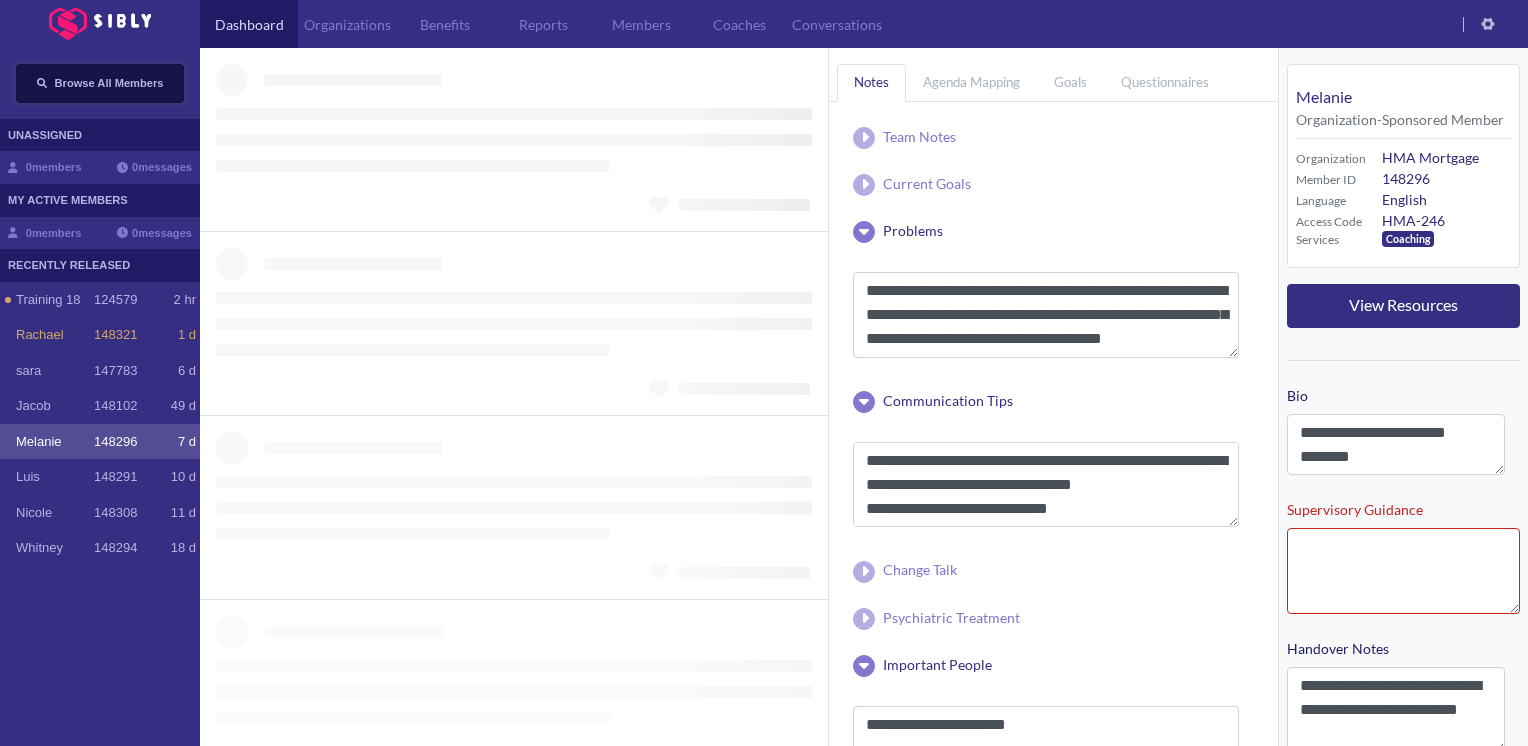 type 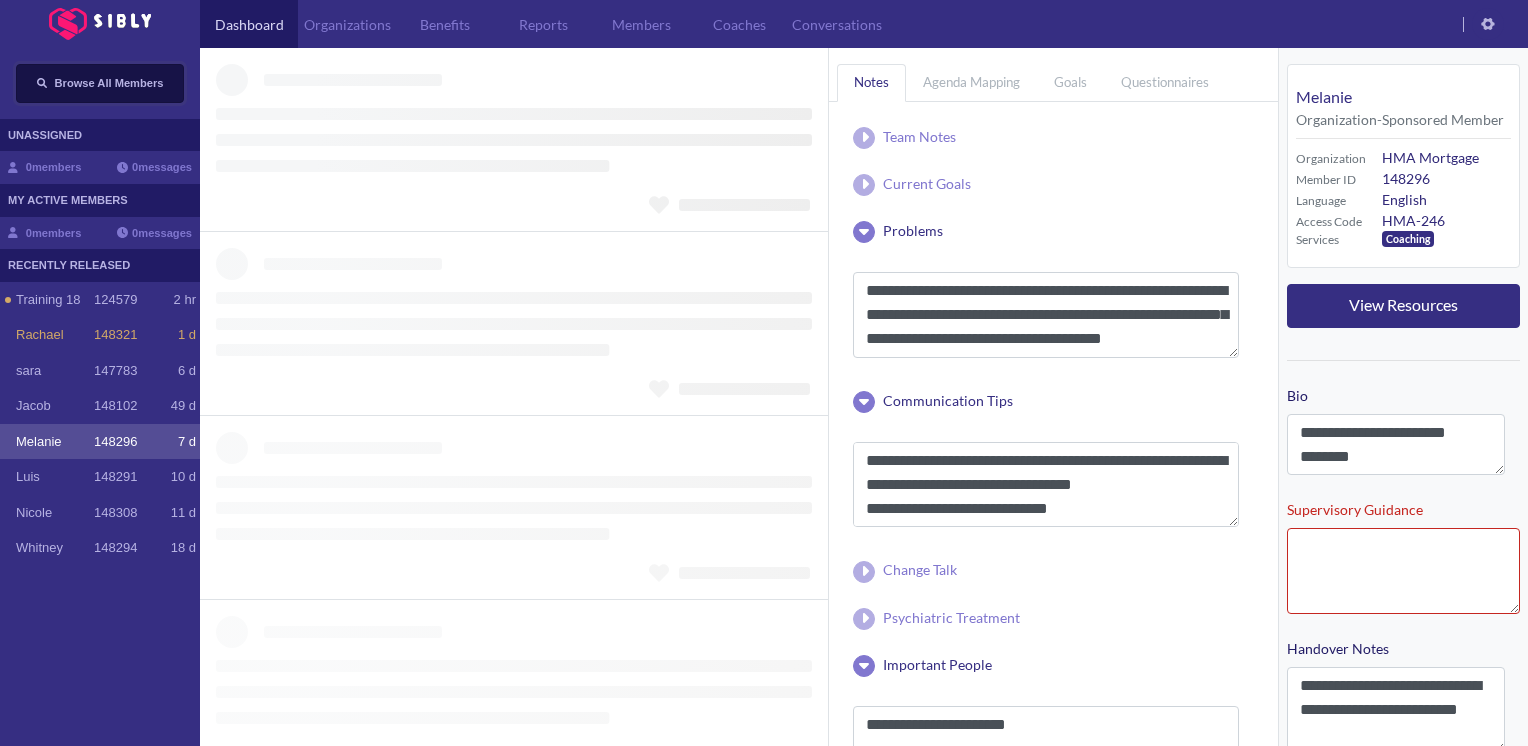 type 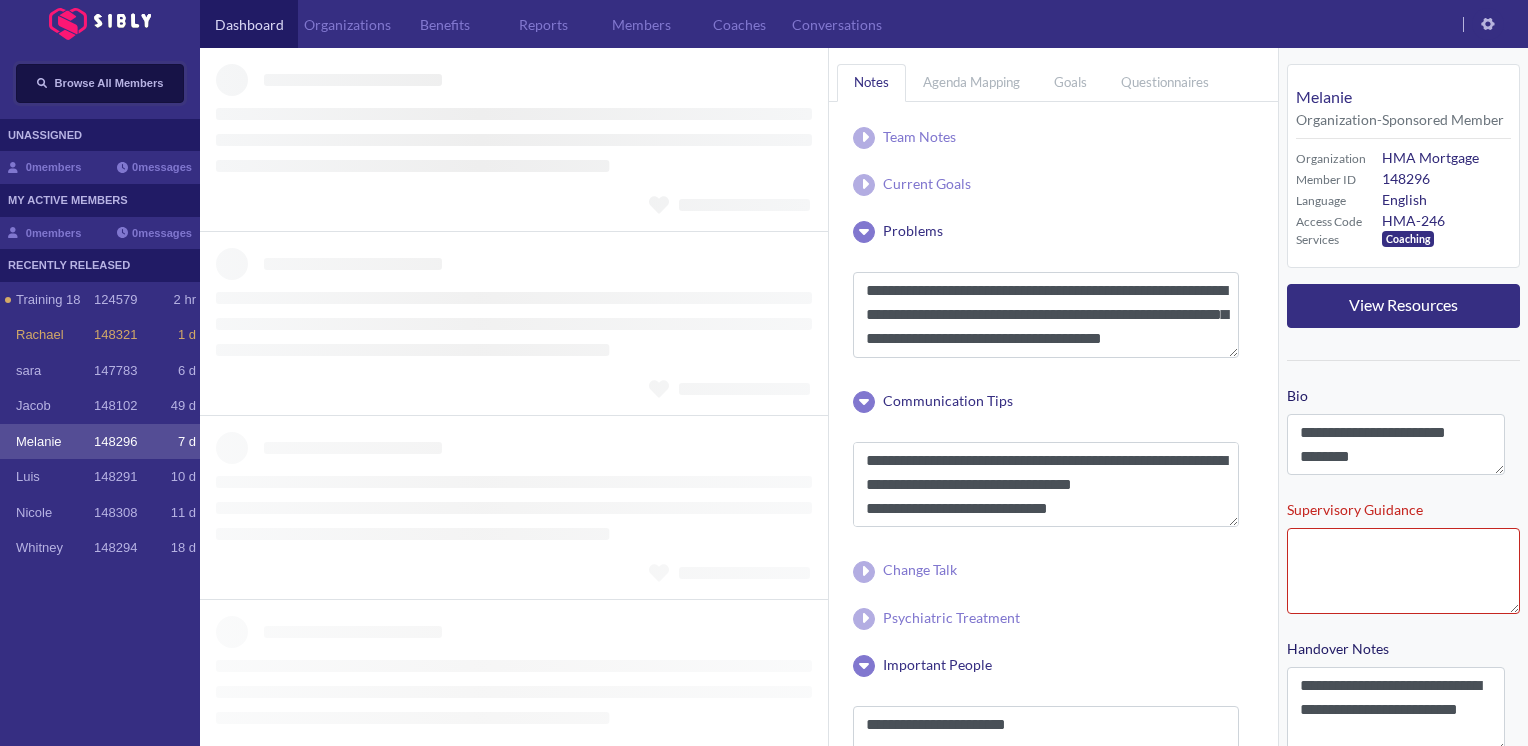 type 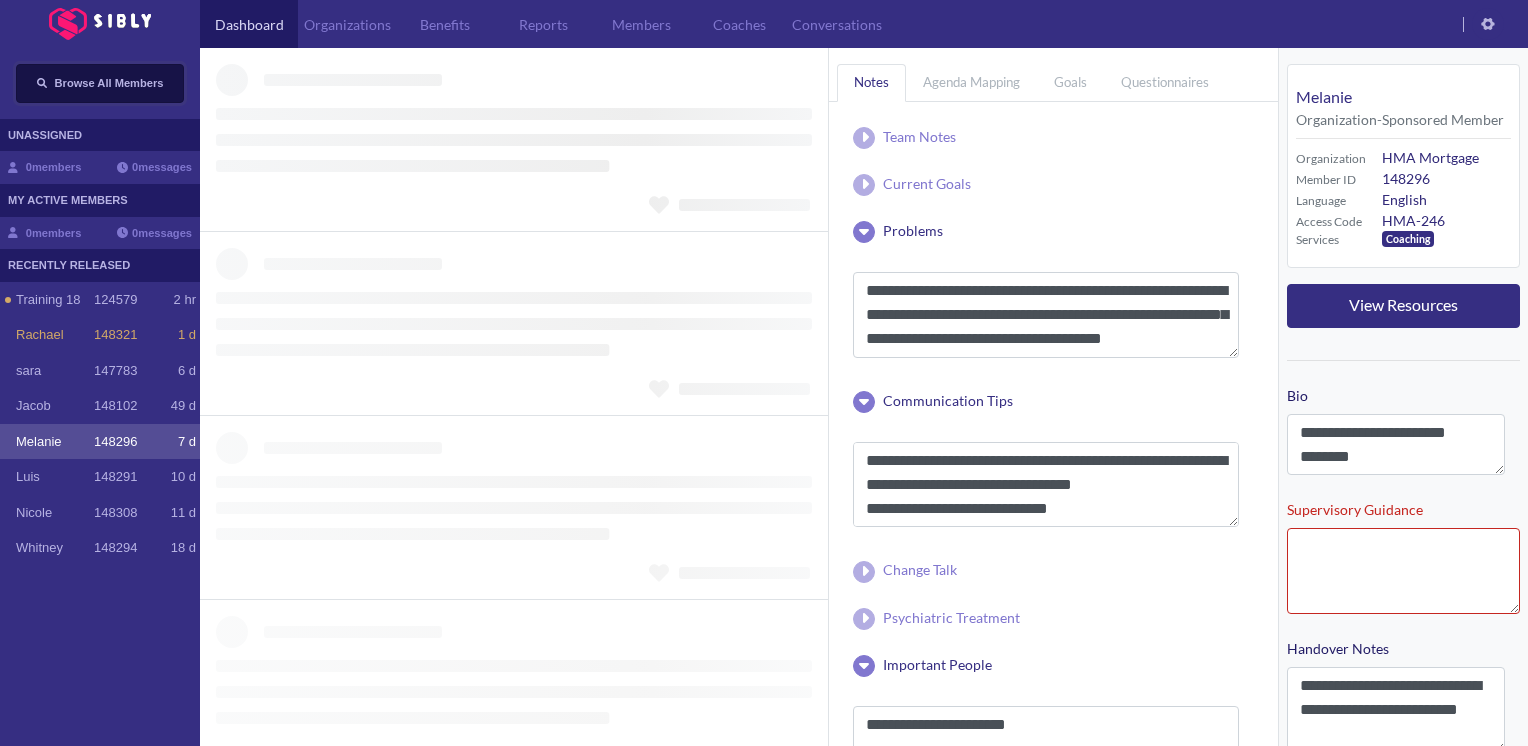 type 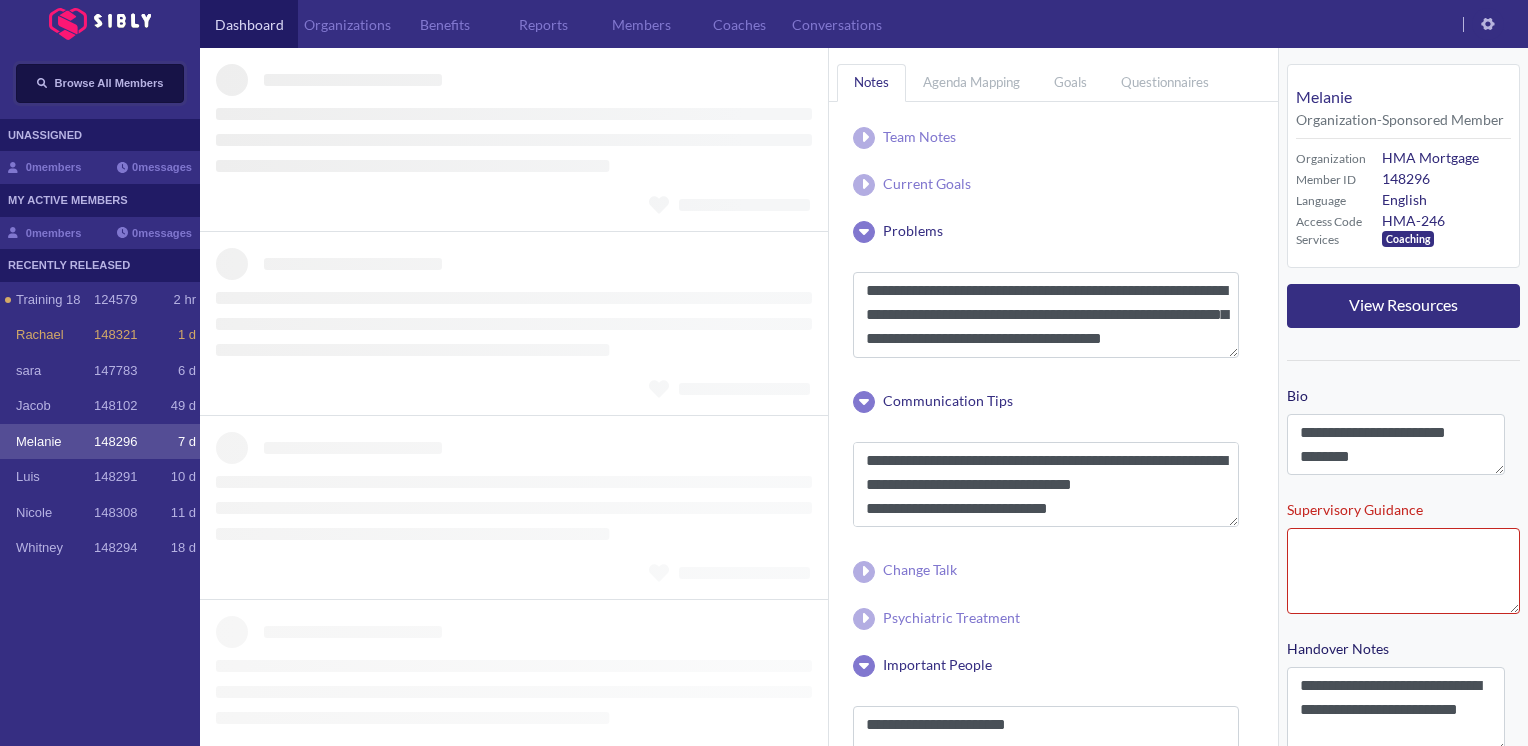 type 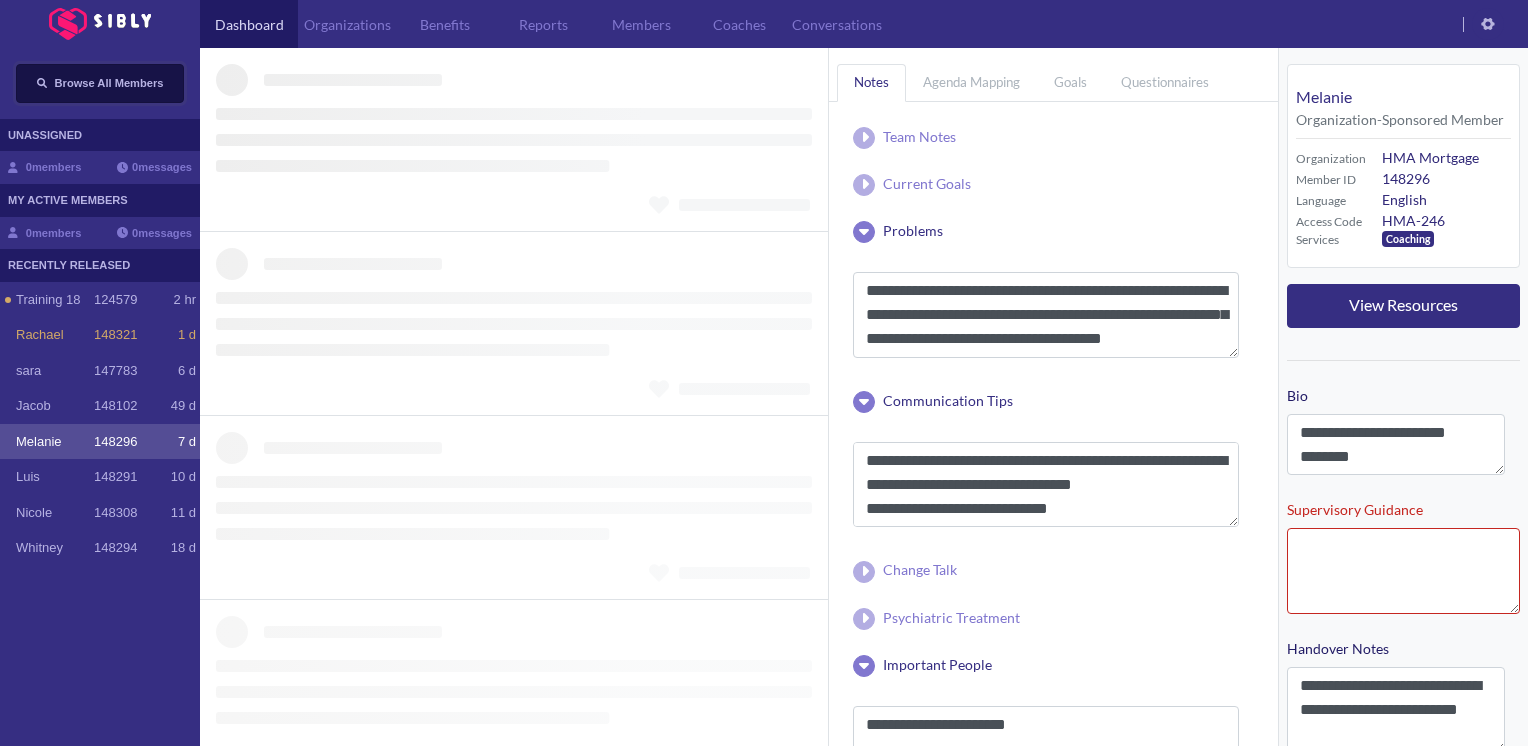 type 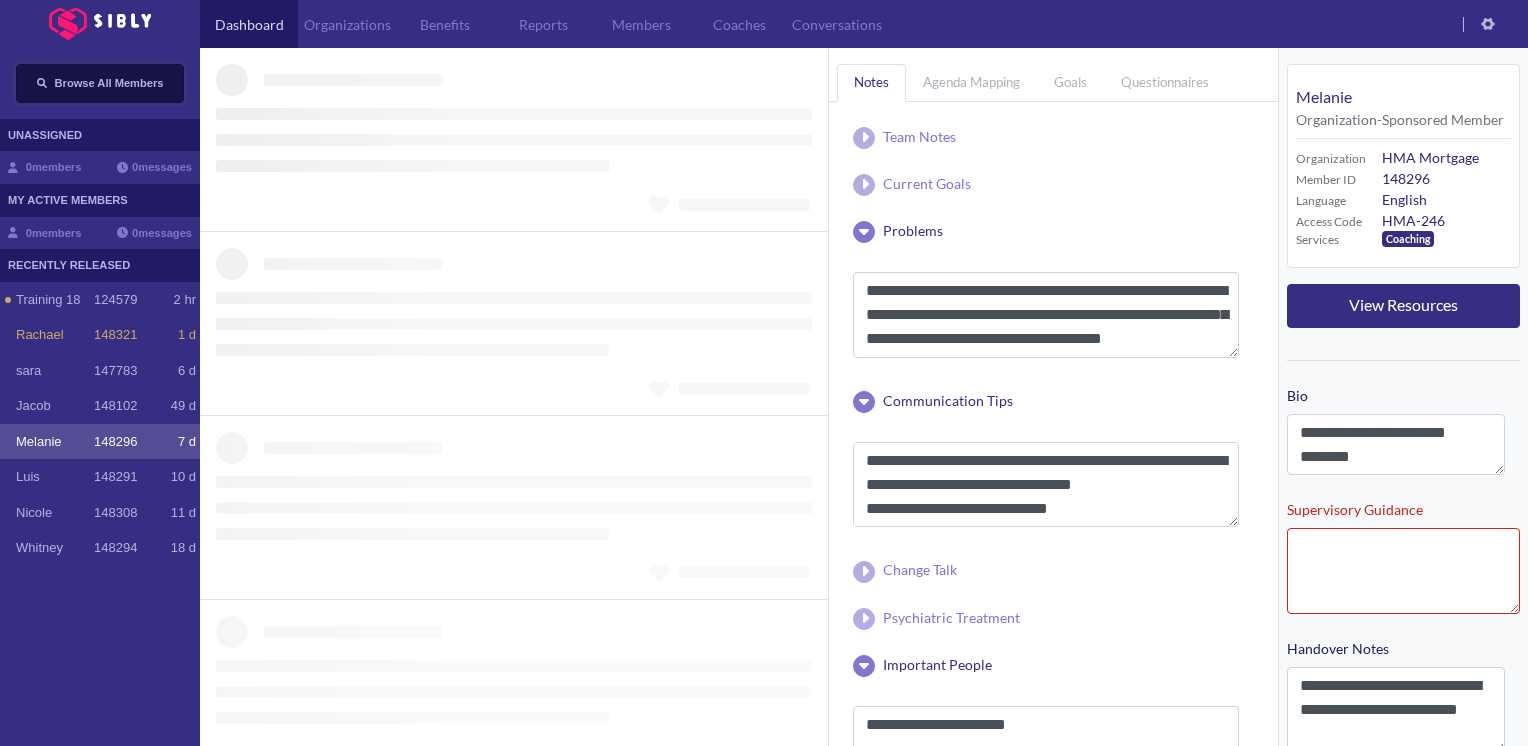 type on "**********" 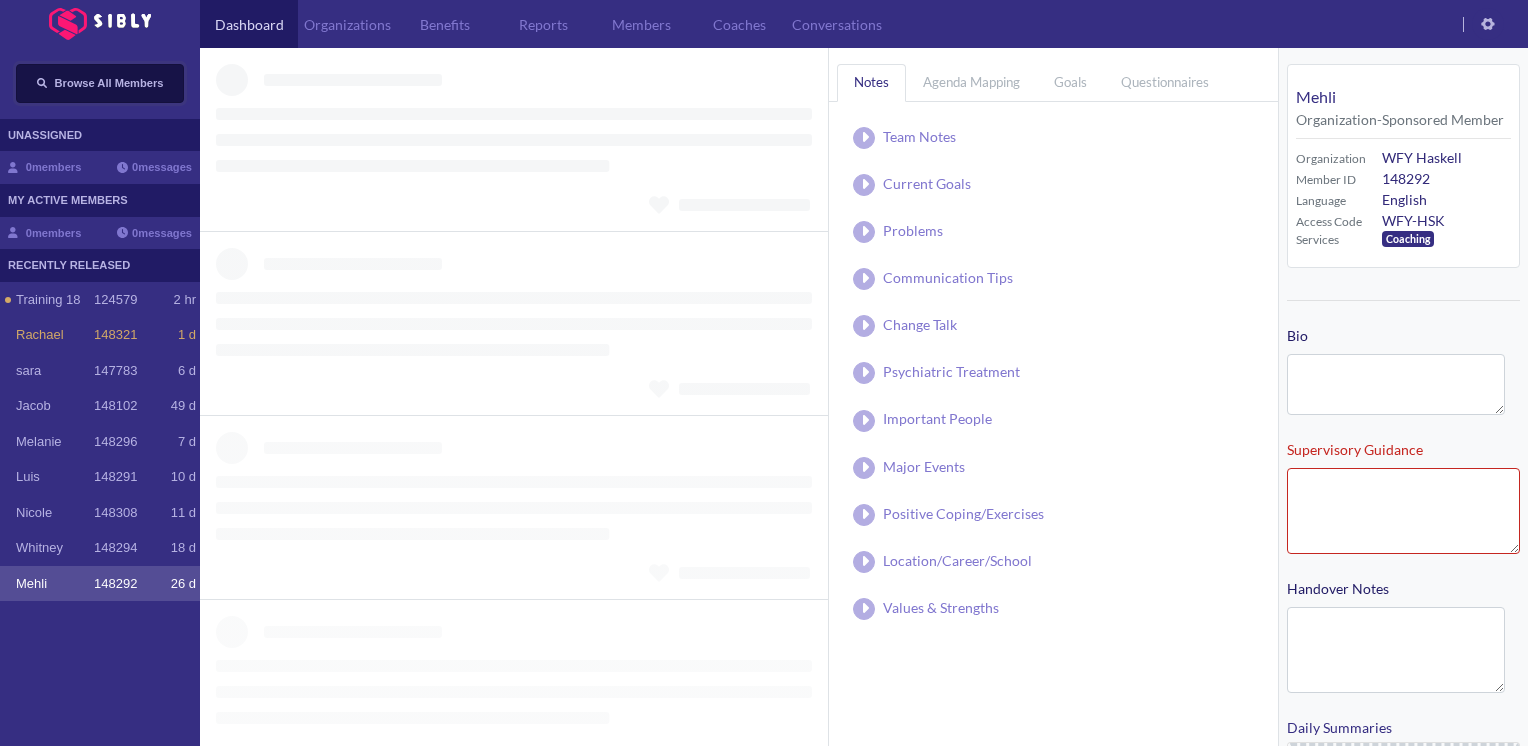 type on "**********" 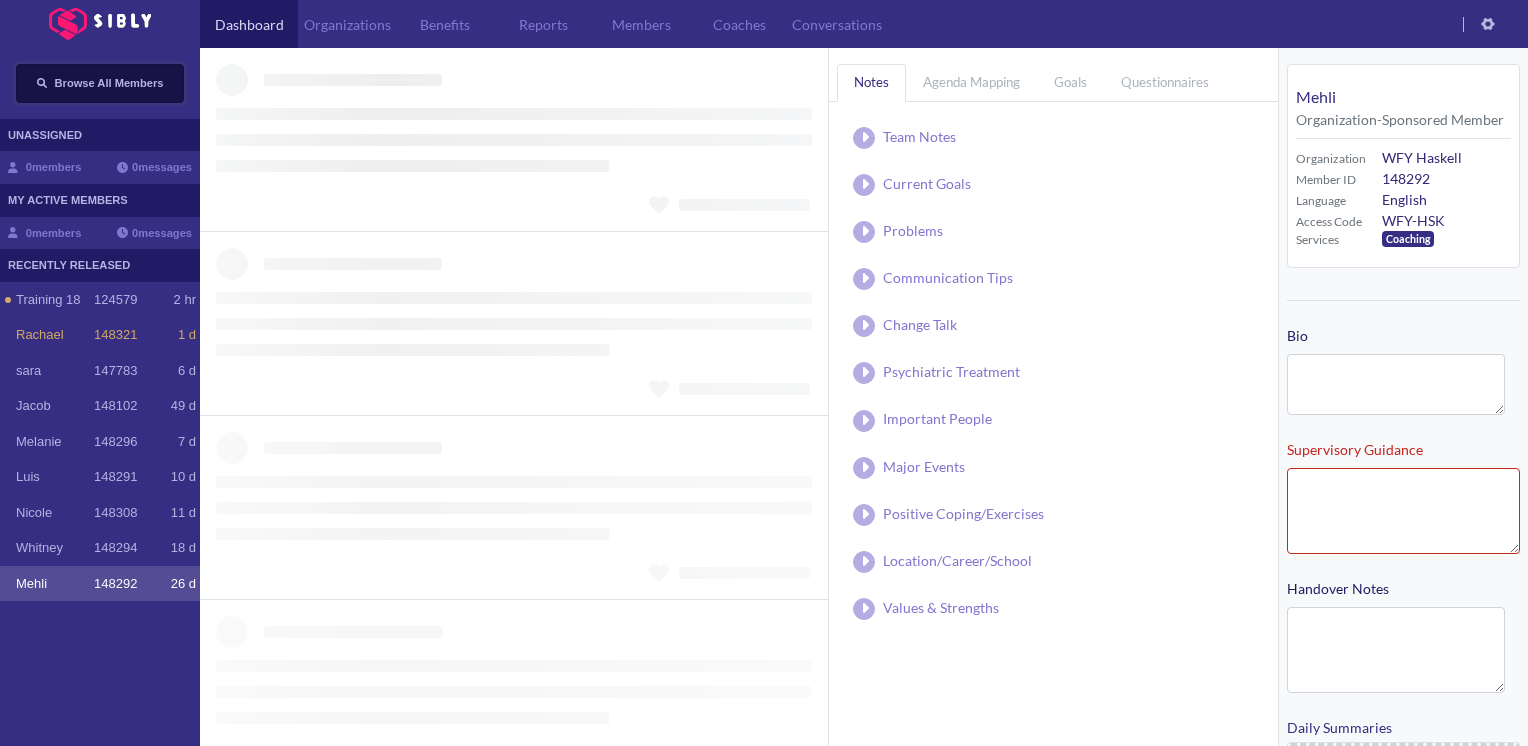 type on "**********" 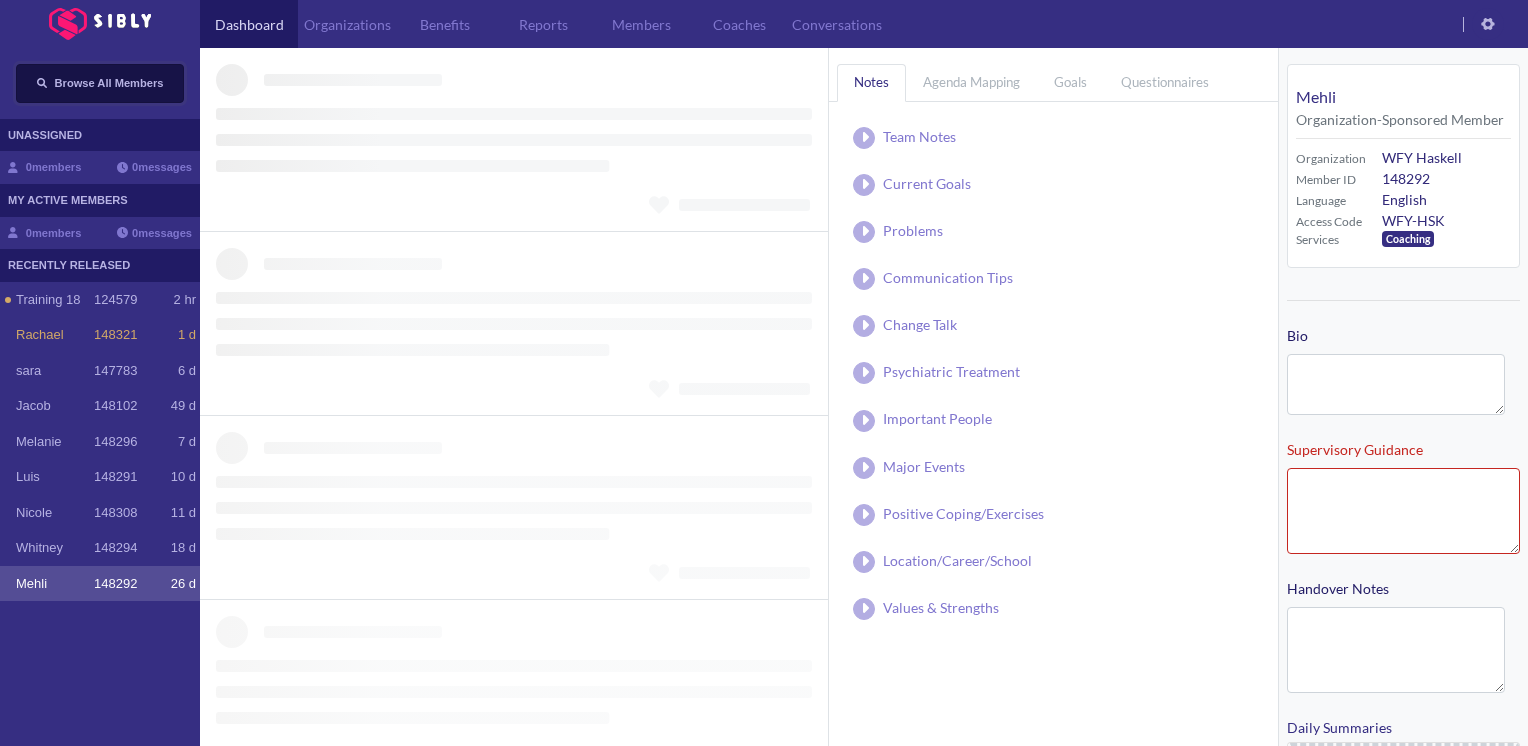 type on "**********" 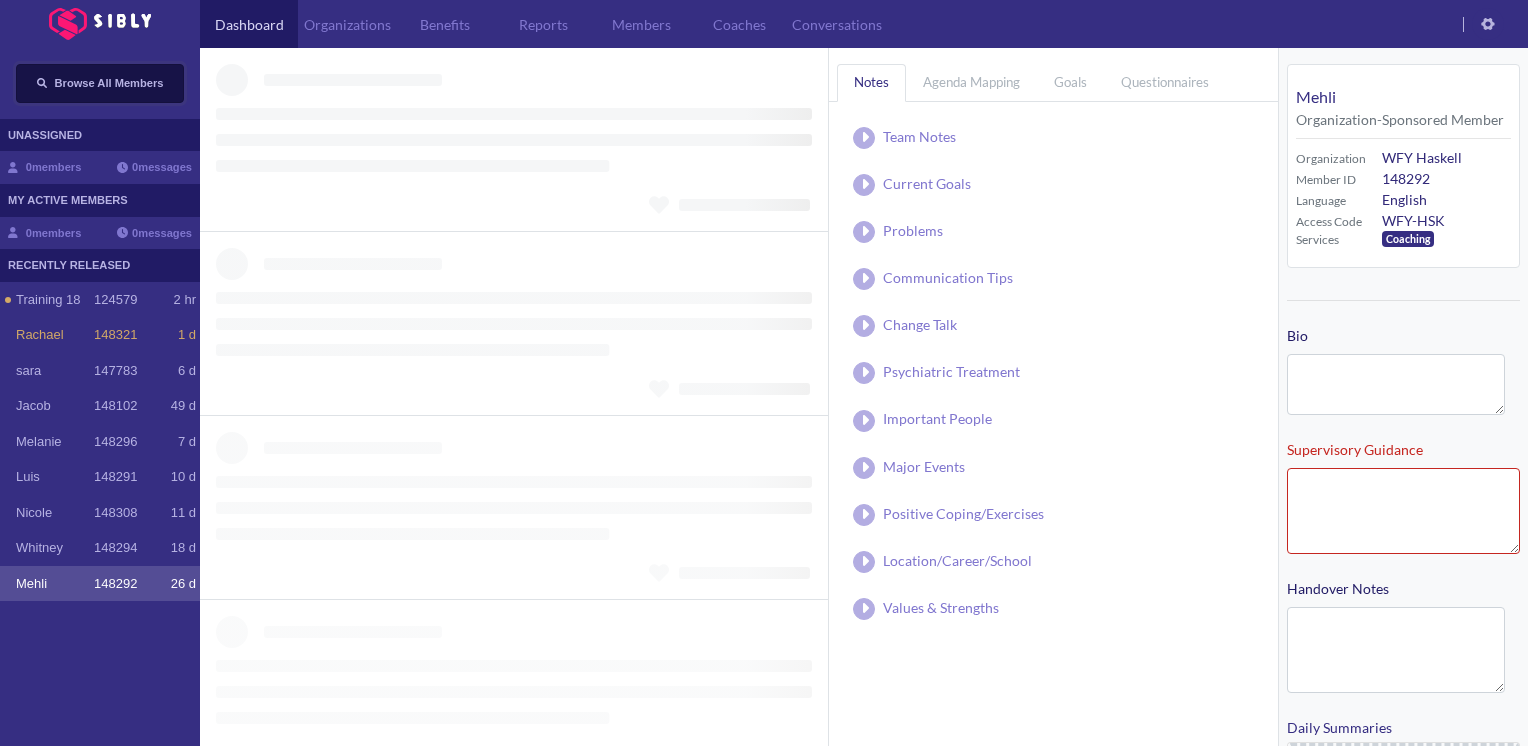 type on "**********" 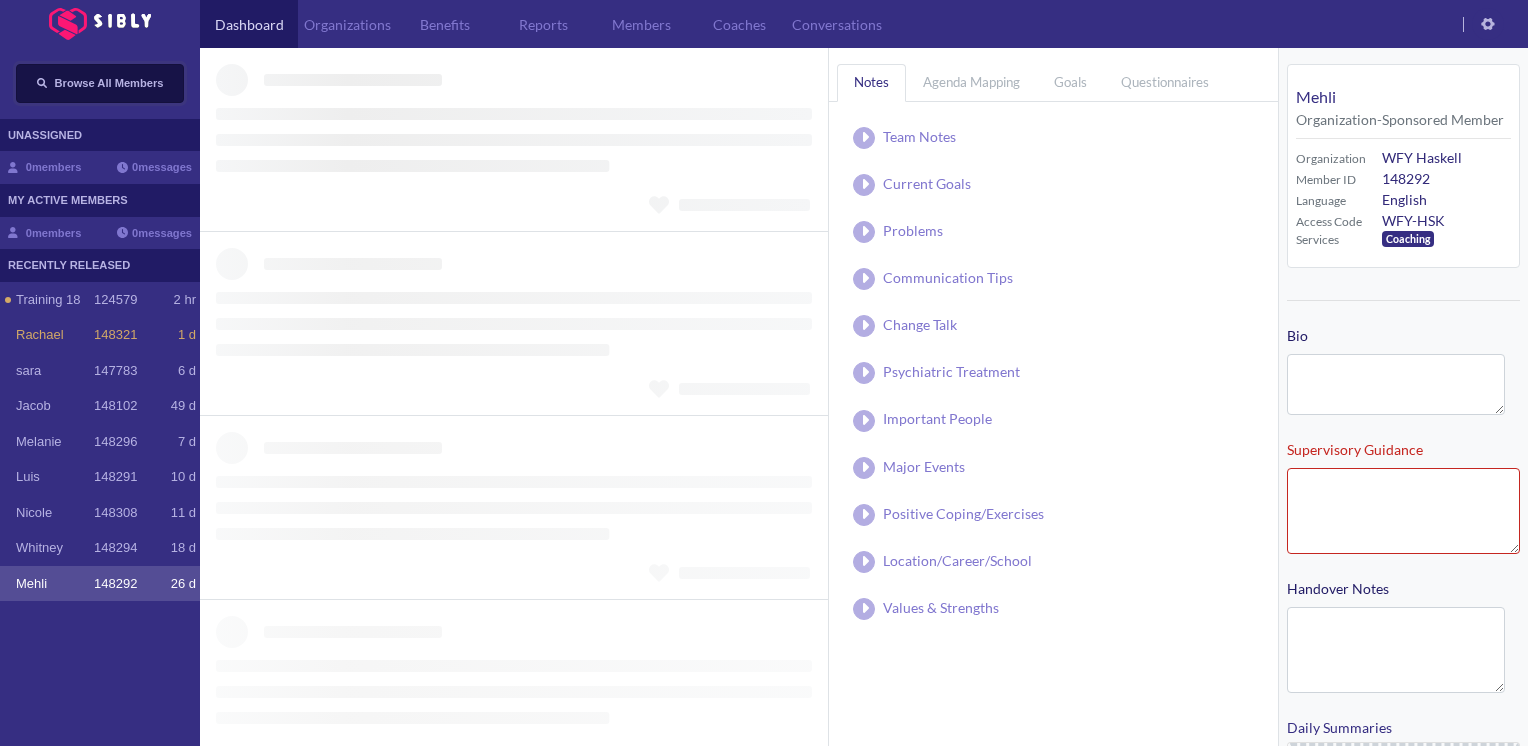 type on "**********" 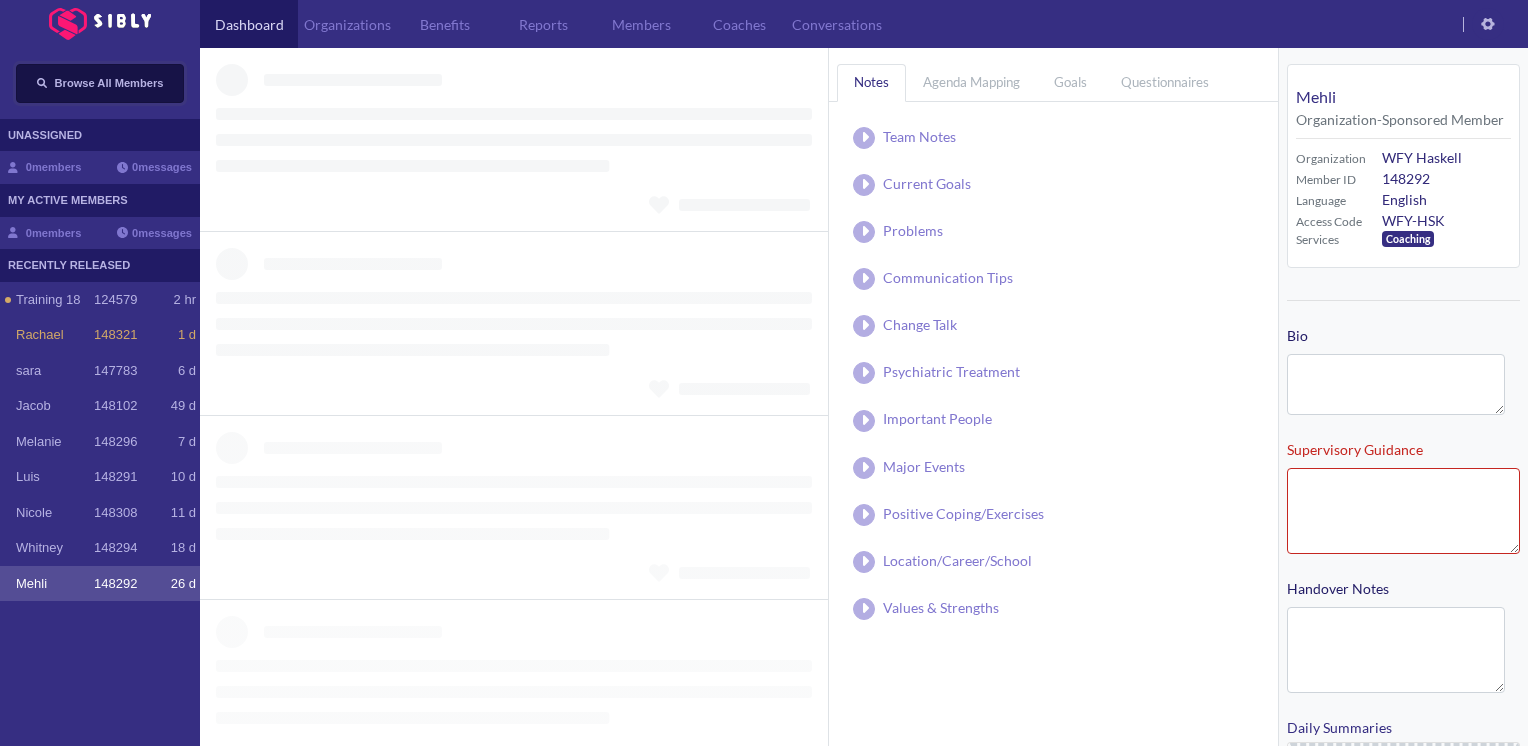 type on "**********" 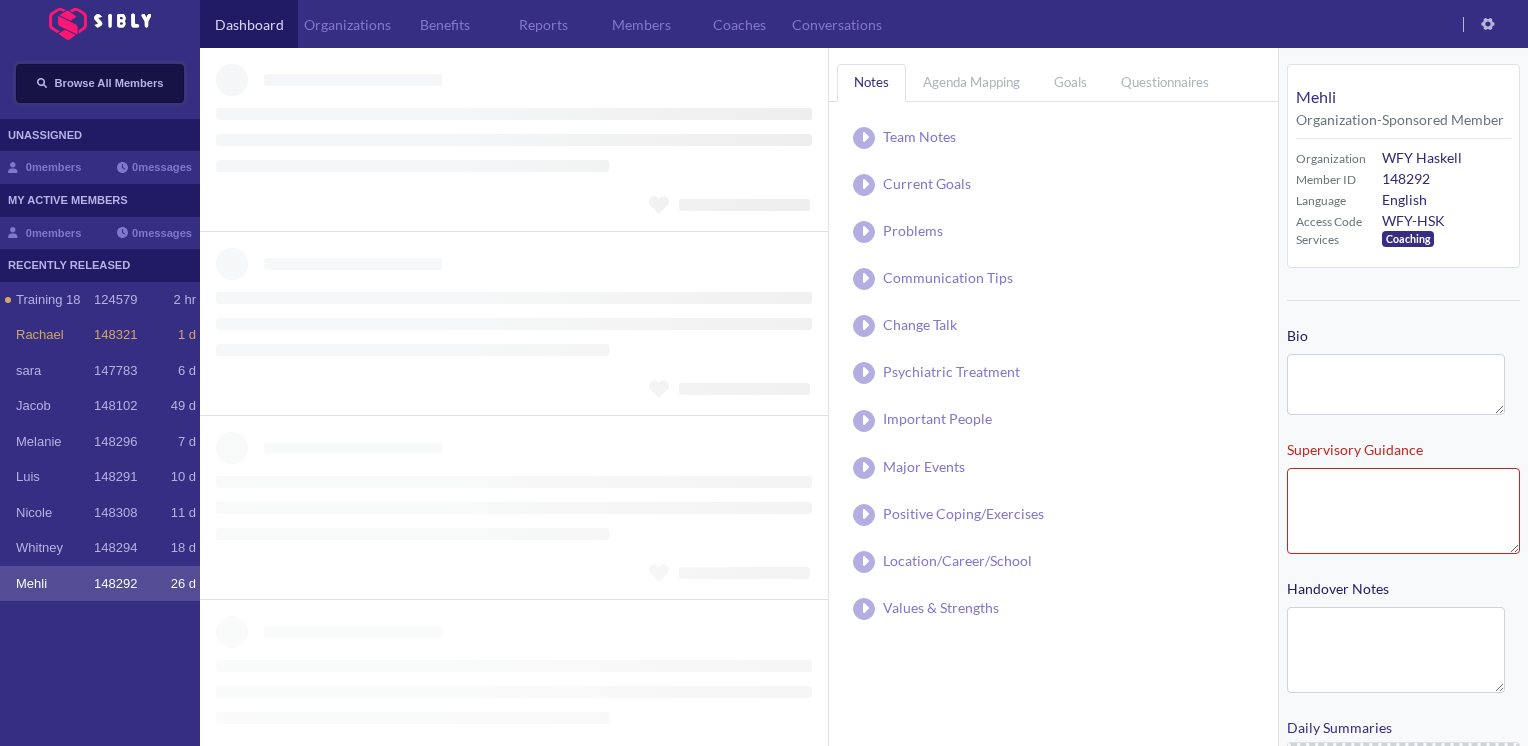 type on "**********" 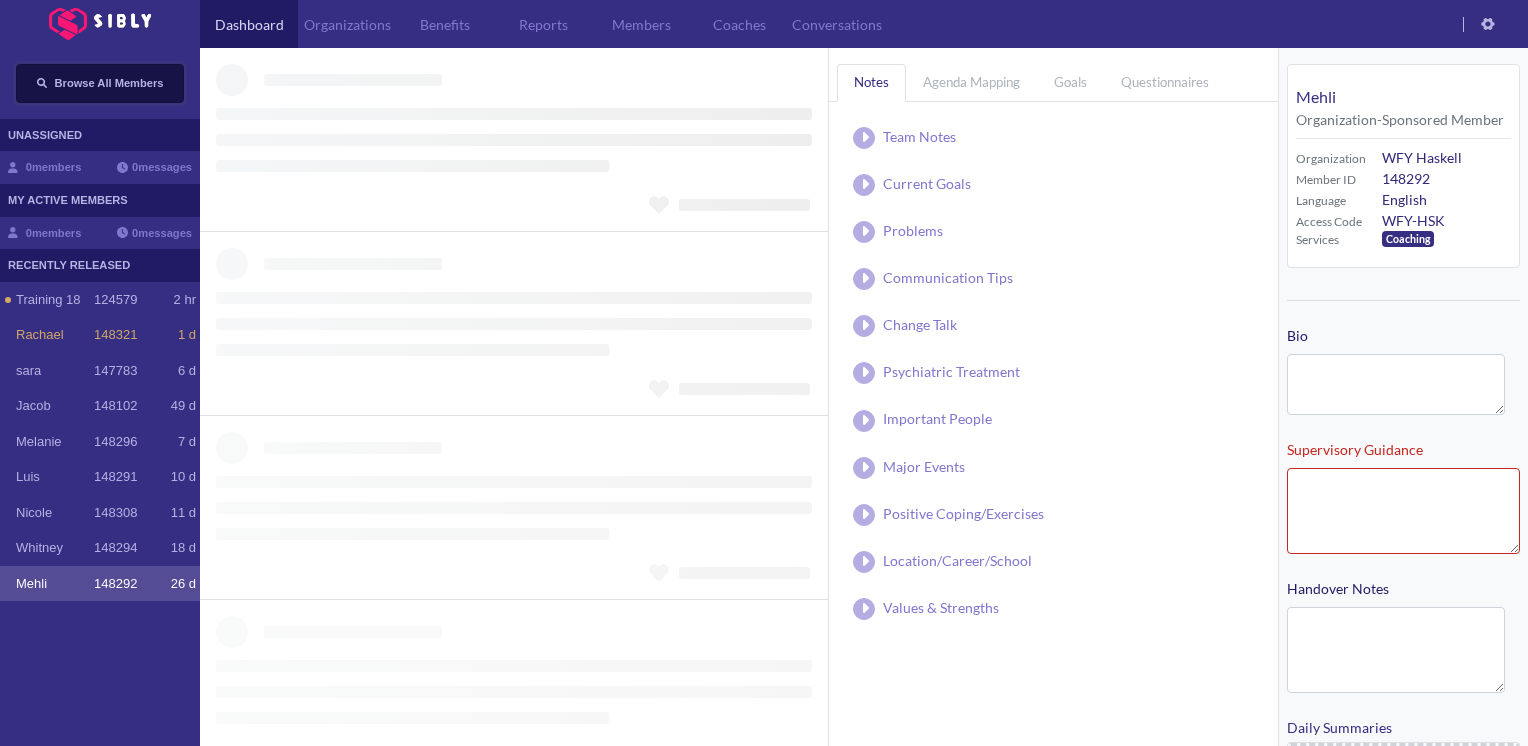type on "**********" 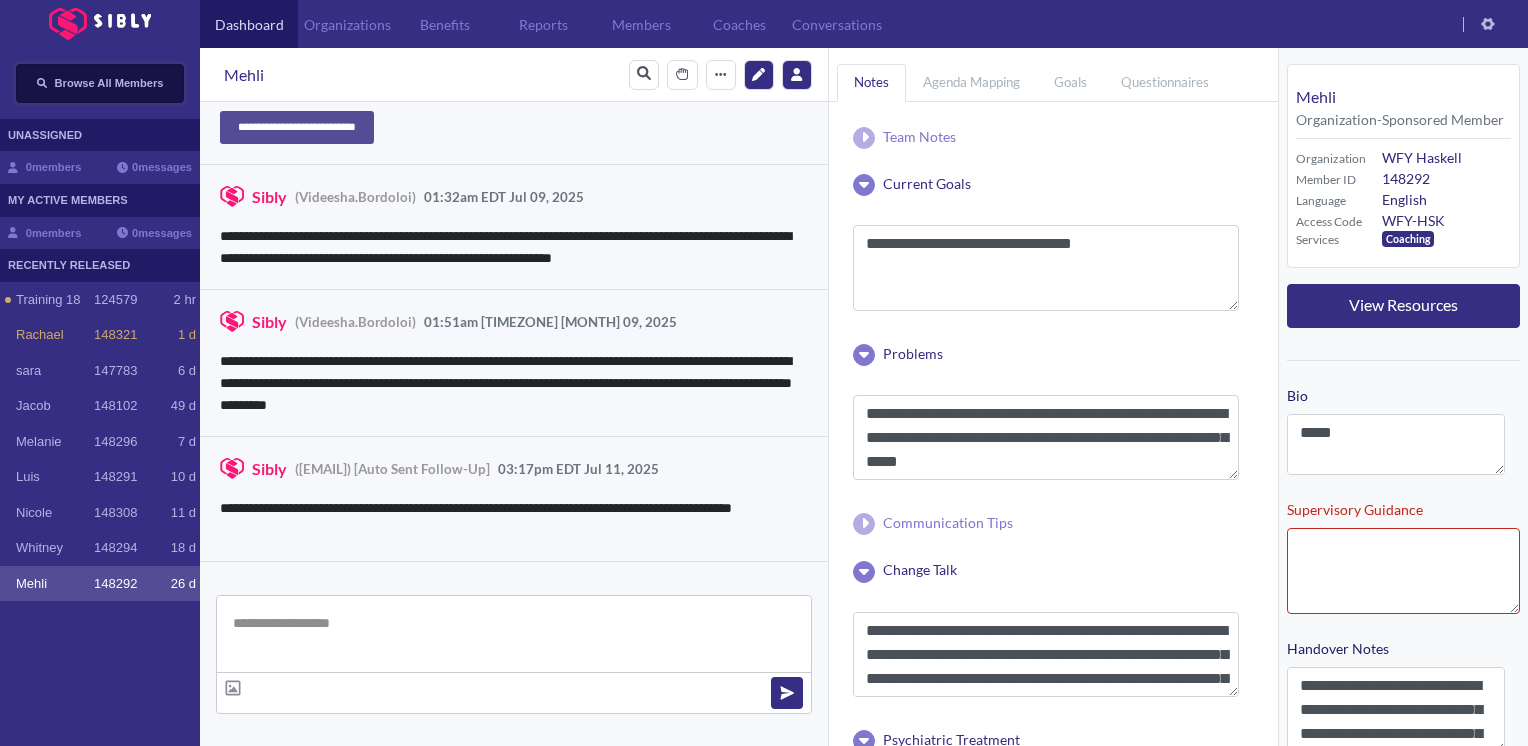 scroll, scrollTop: 1904, scrollLeft: 0, axis: vertical 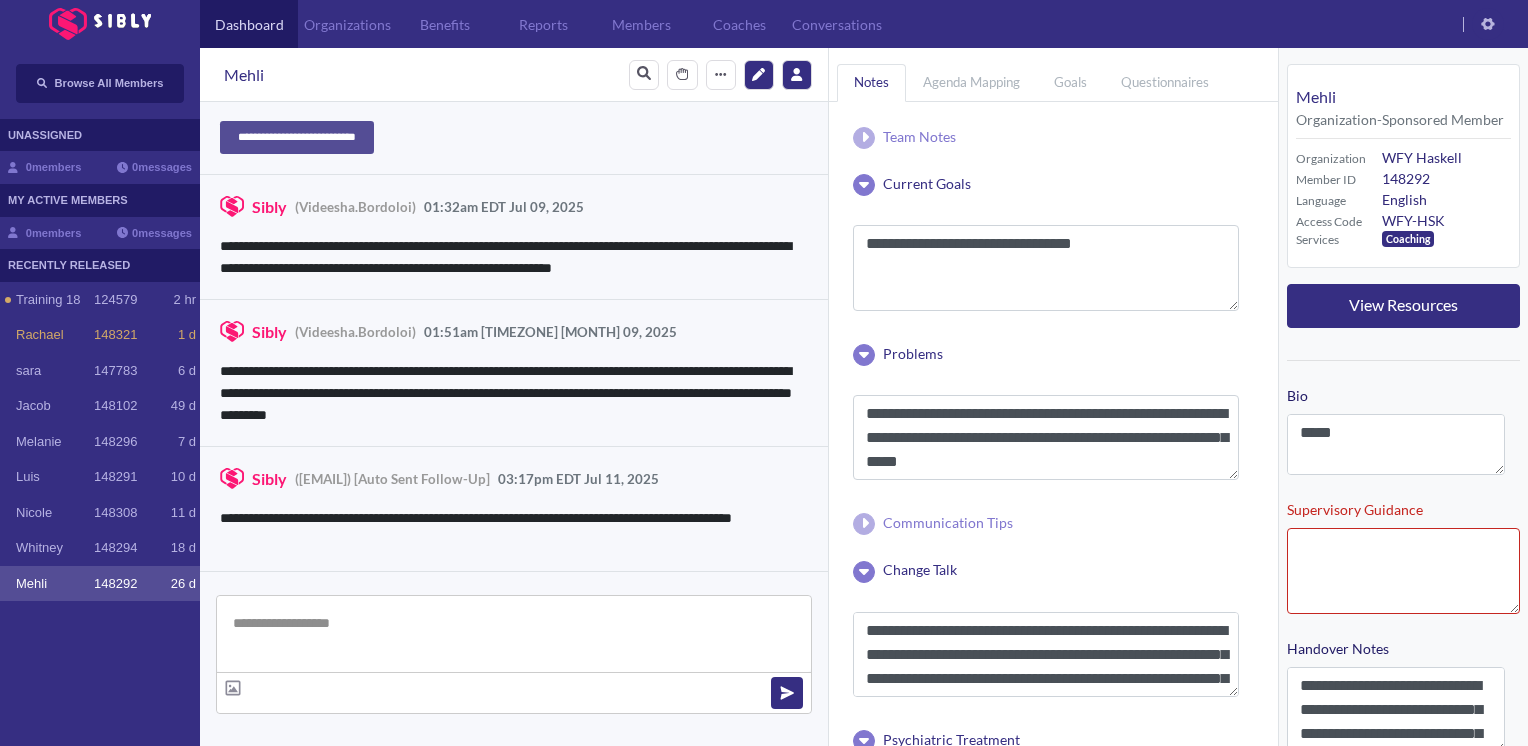 click on "**********" at bounding box center [506, 257] 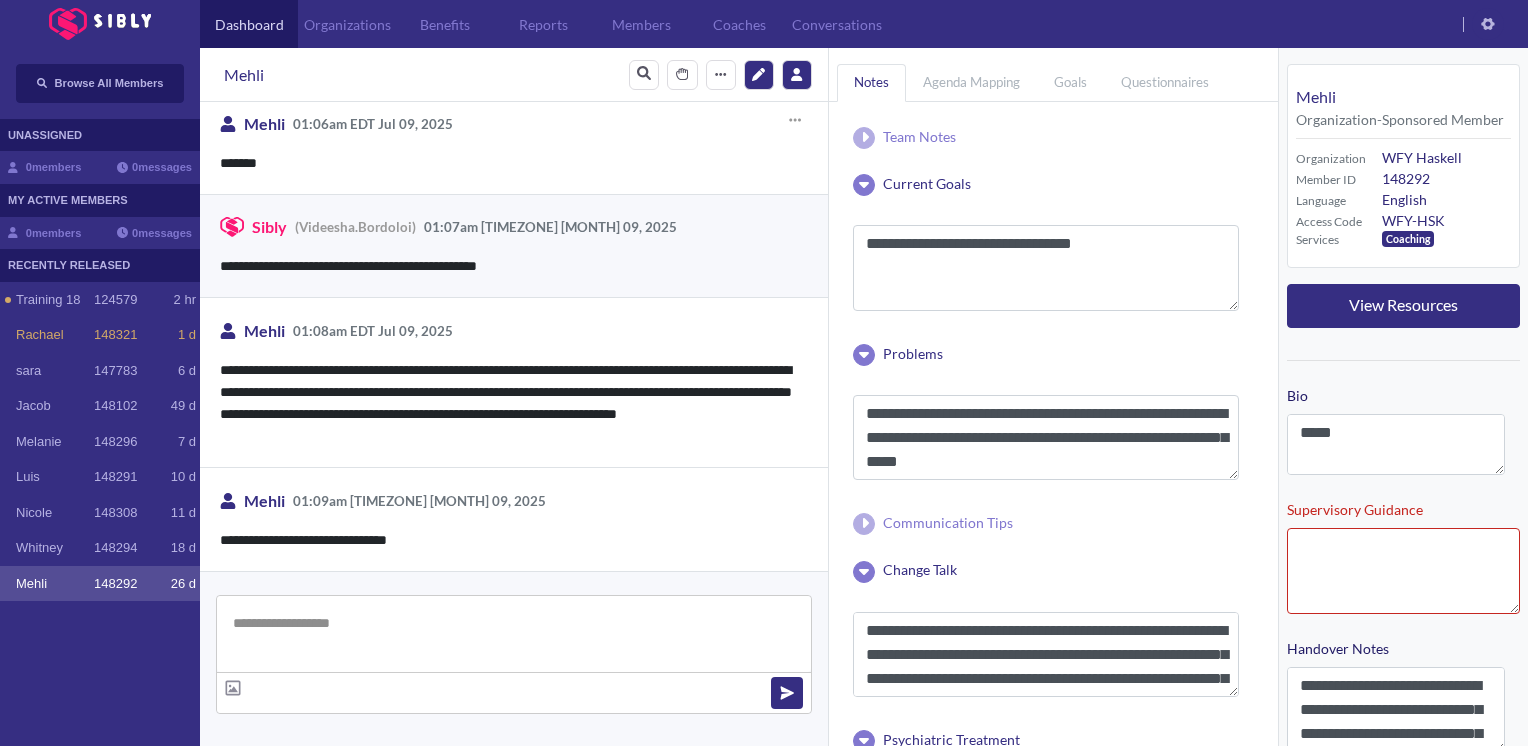 scroll, scrollTop: 228, scrollLeft: 0, axis: vertical 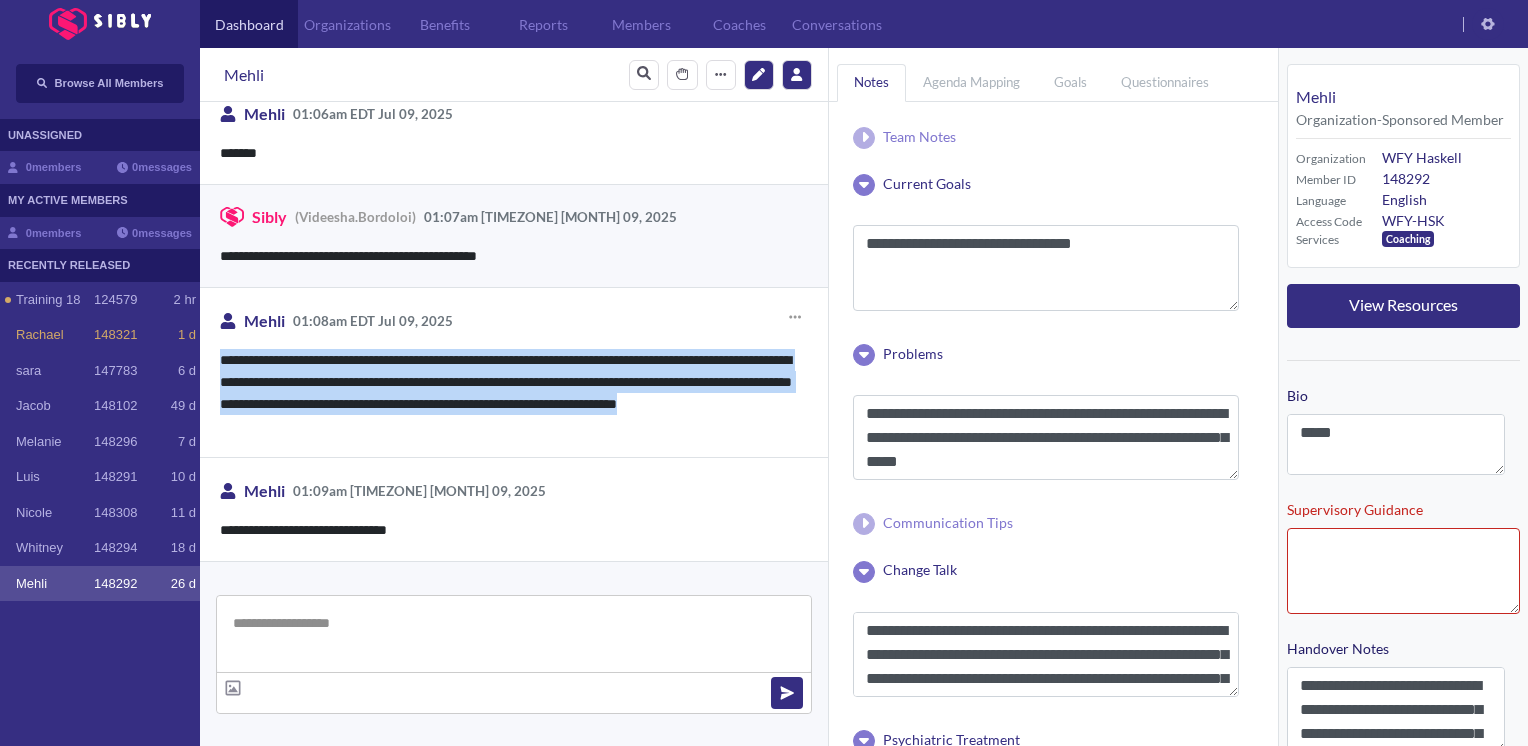 drag, startPoint x: 214, startPoint y: 354, endPoint x: 403, endPoint y: 432, distance: 204.4627 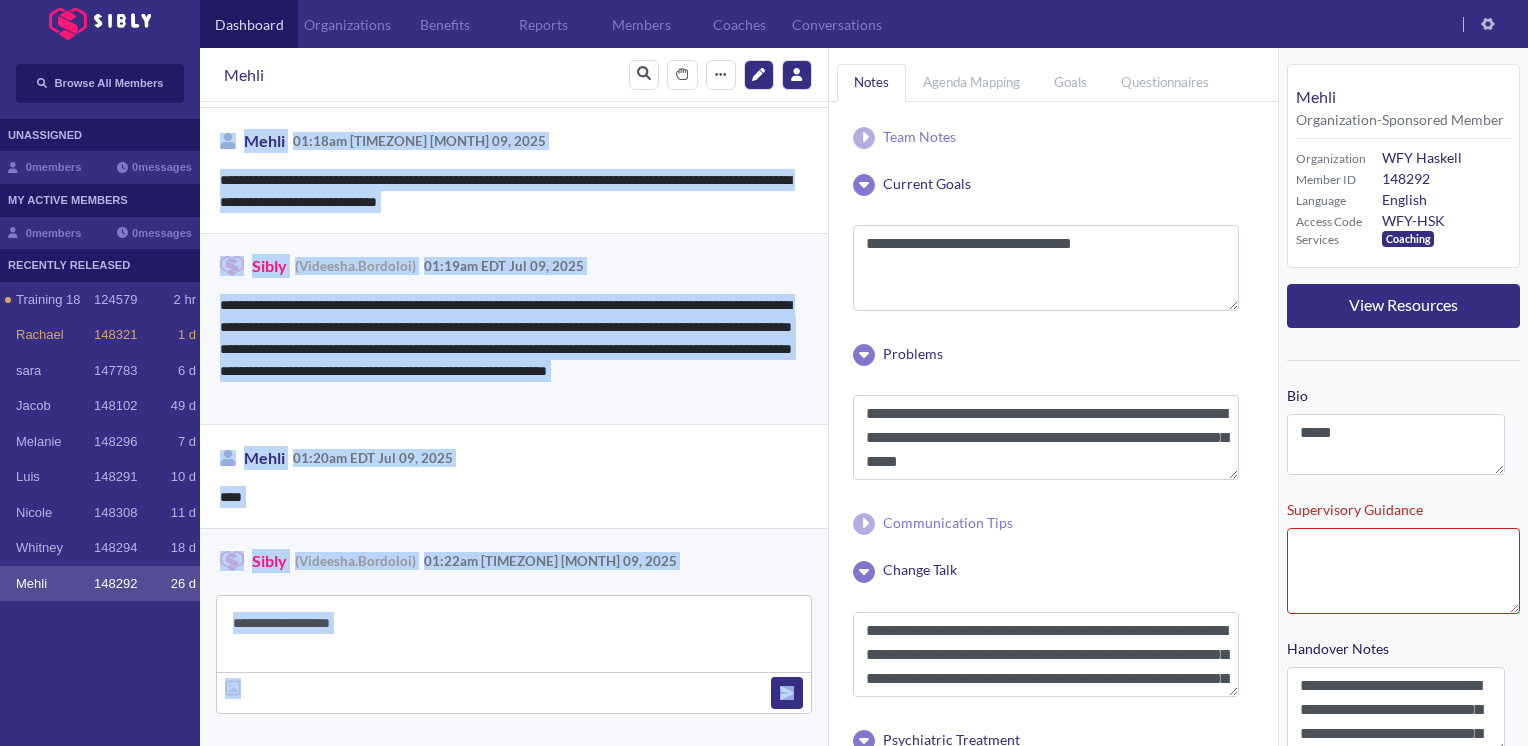 scroll, scrollTop: 2120, scrollLeft: 0, axis: vertical 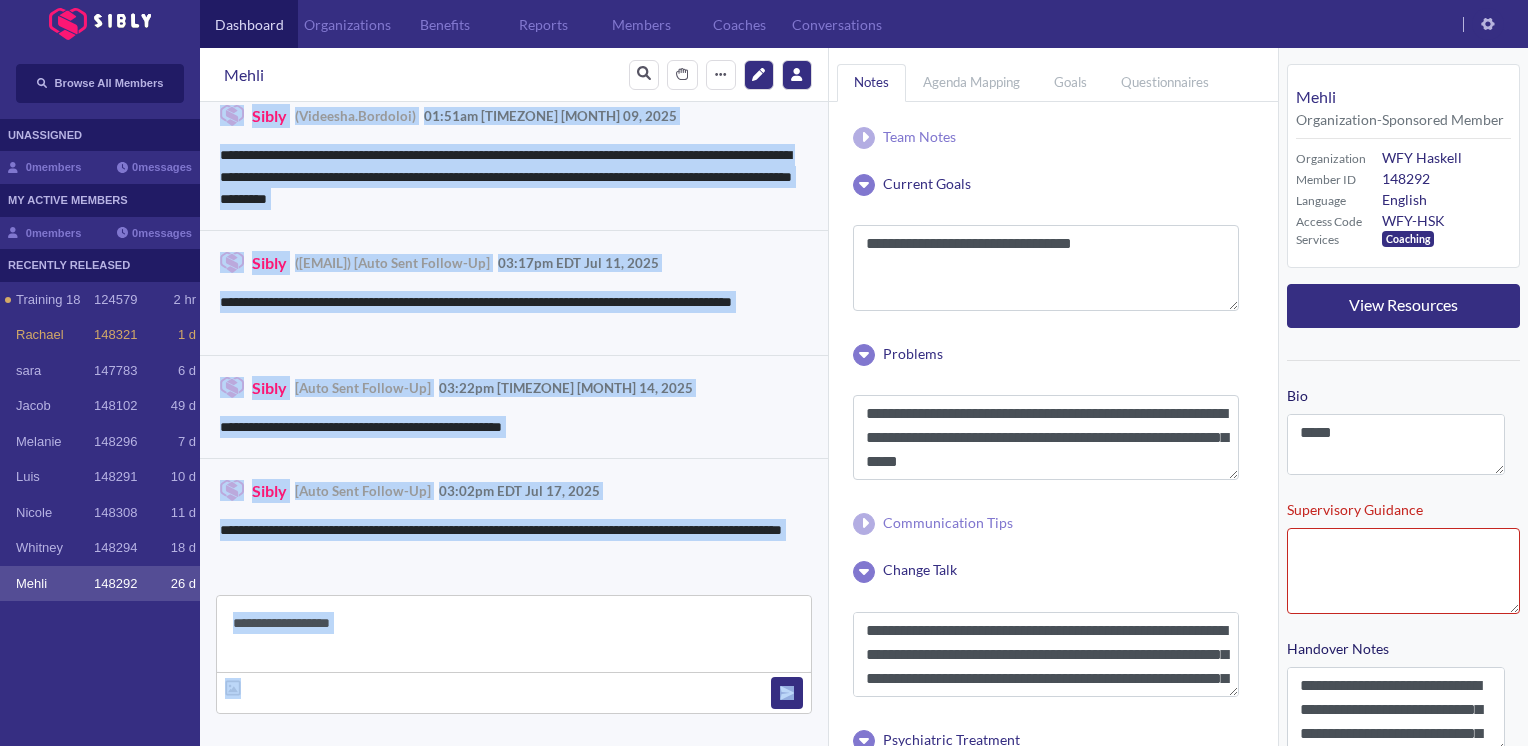 drag, startPoint x: 217, startPoint y: 166, endPoint x: 755, endPoint y: 766, distance: 805.88086 